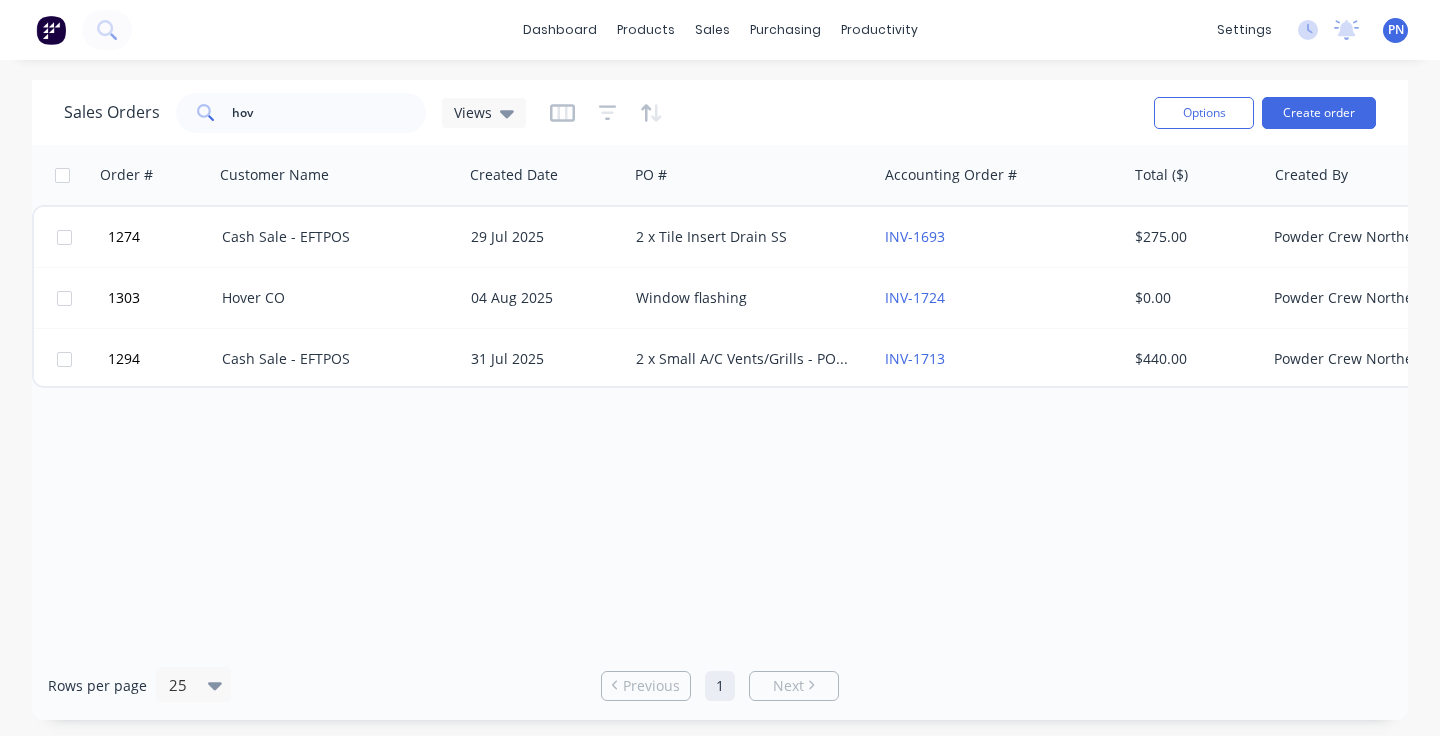 scroll, scrollTop: 0, scrollLeft: 0, axis: both 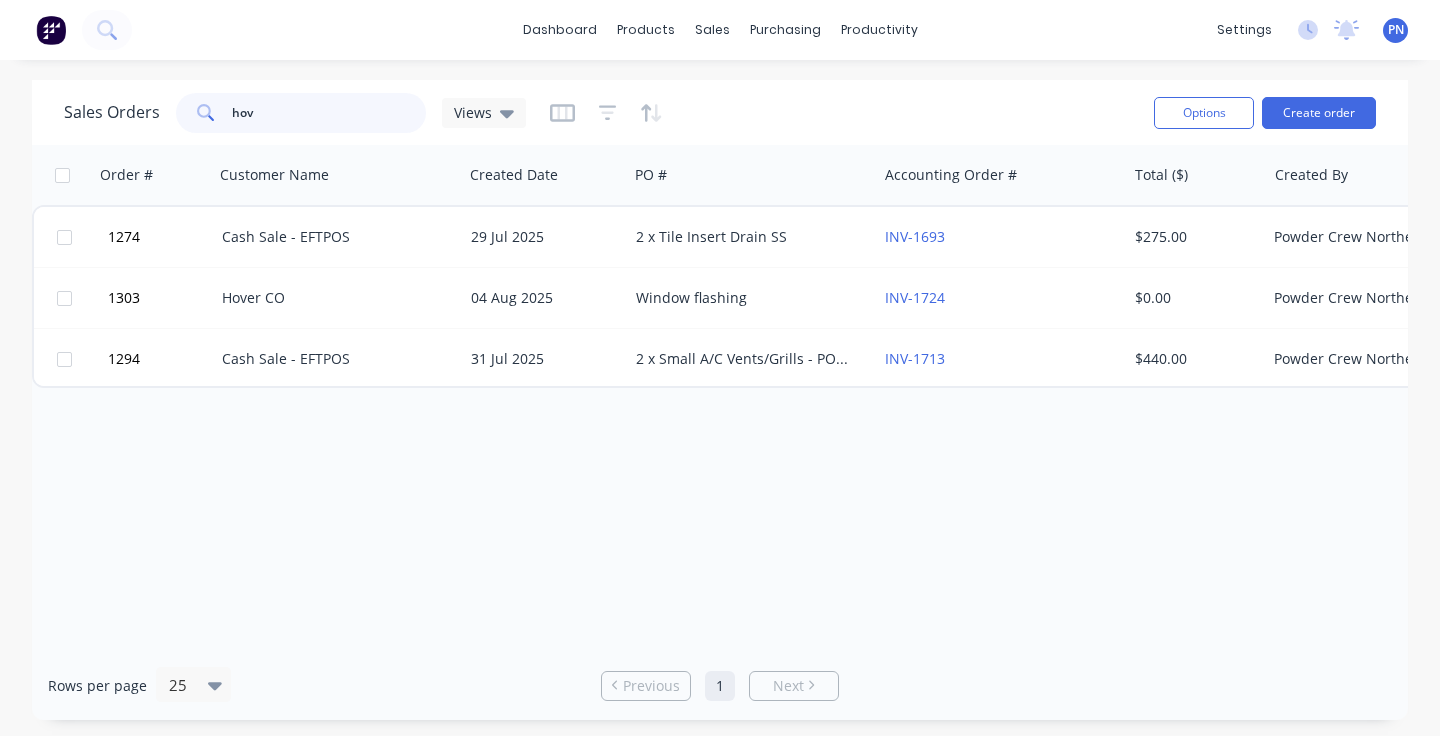 click on "hov" at bounding box center (329, 113) 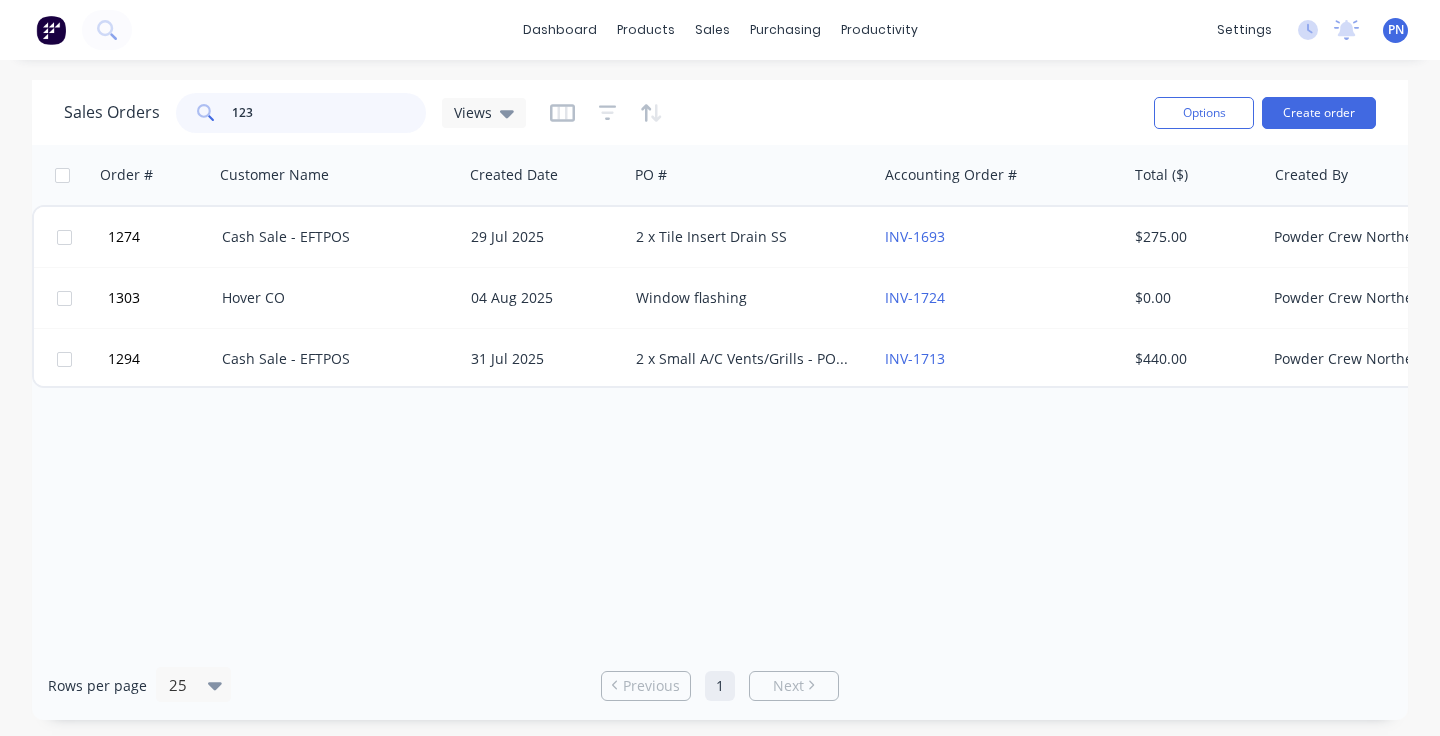 type on "1239" 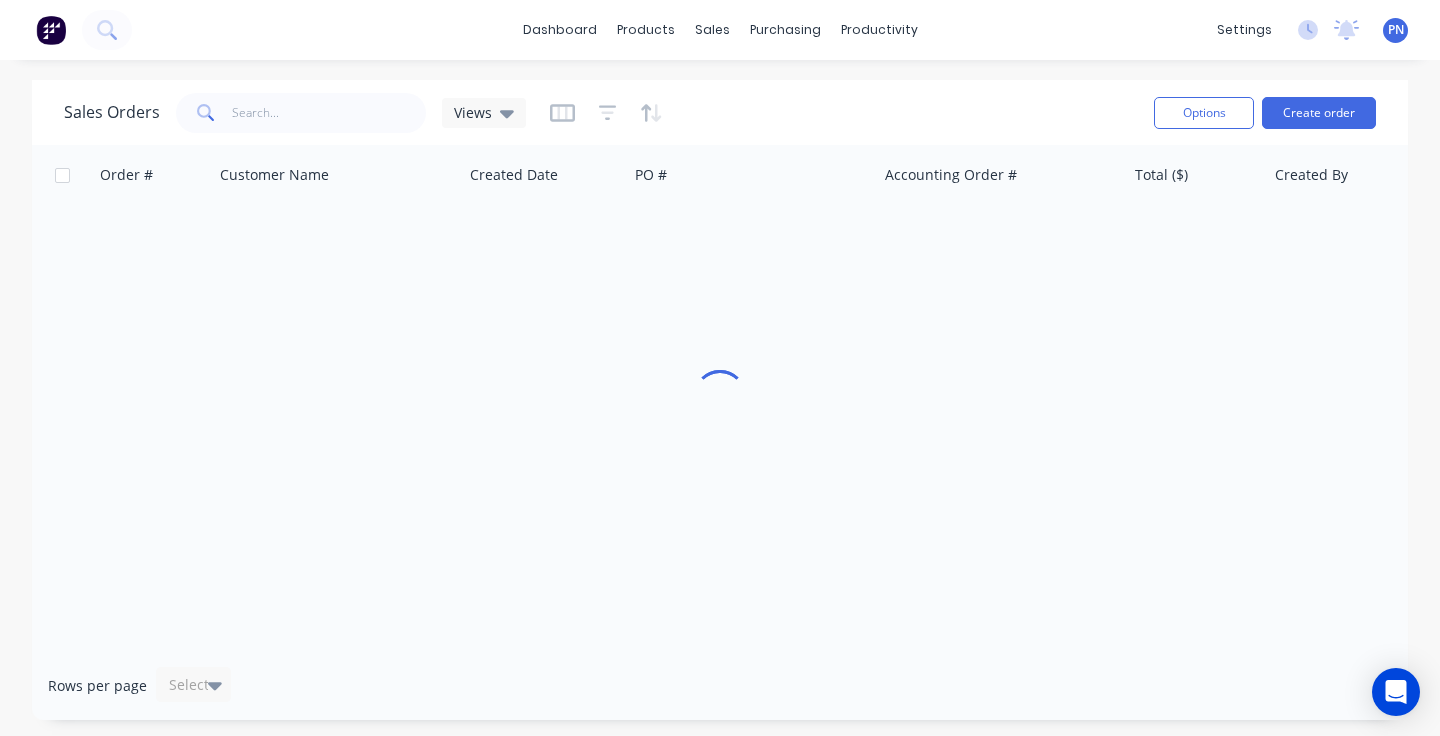 scroll, scrollTop: 0, scrollLeft: 0, axis: both 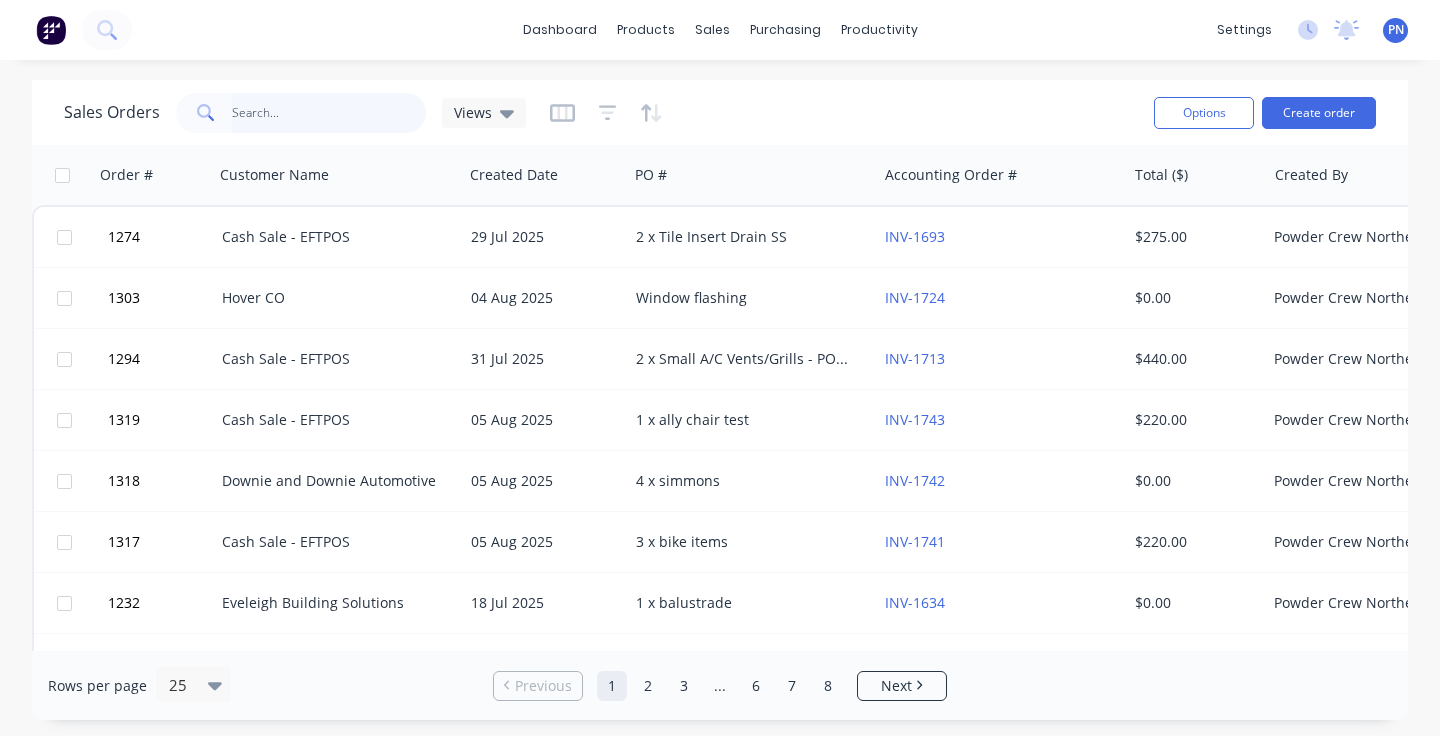 click at bounding box center [329, 113] 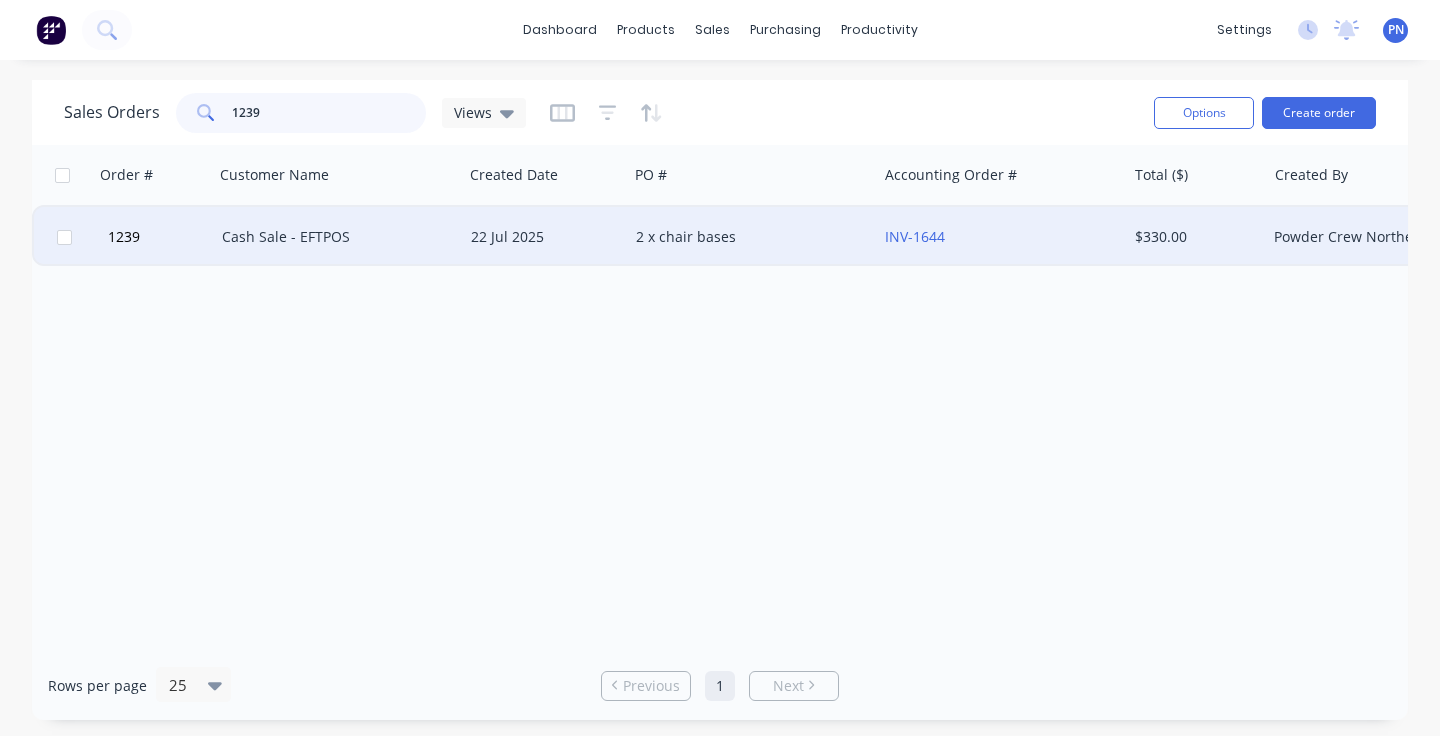 type on "1239" 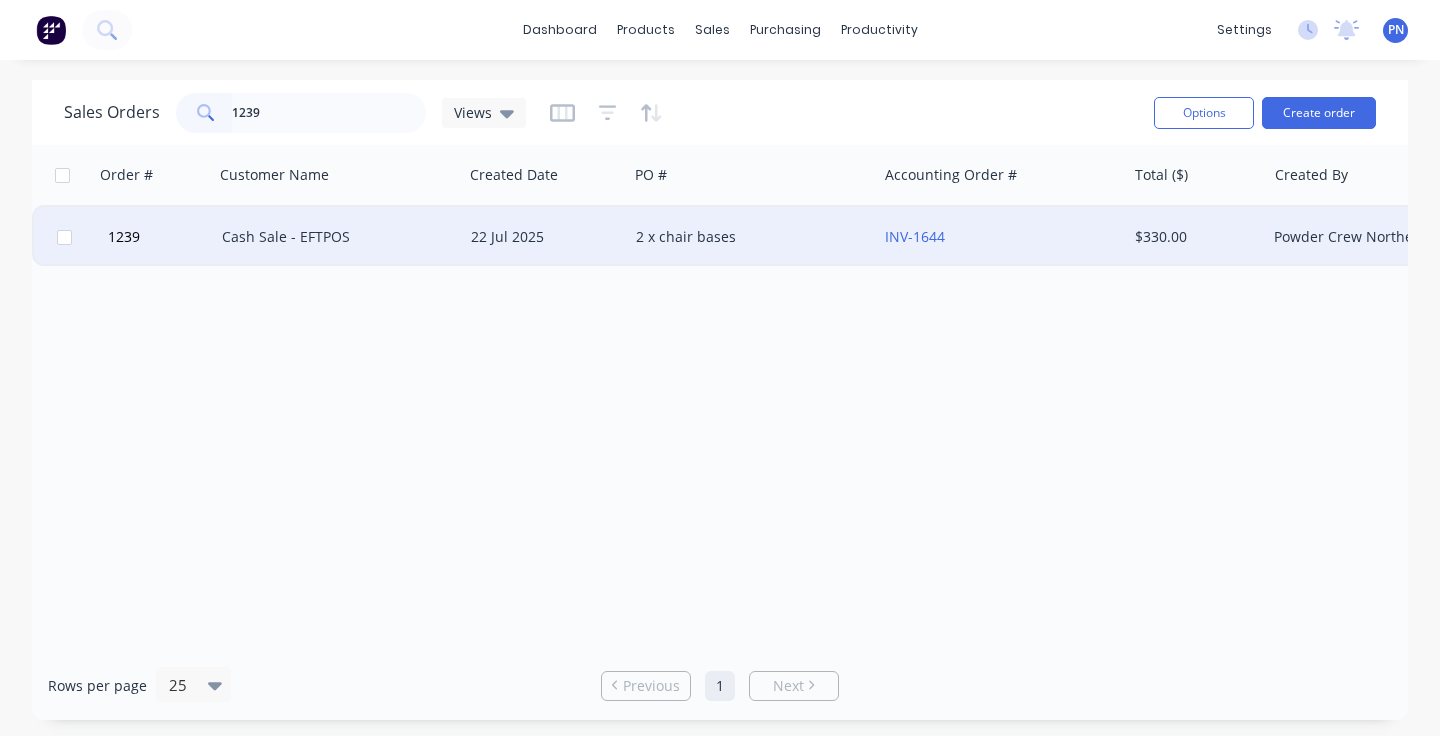 click on "2 x chair bases" at bounding box center [747, 237] 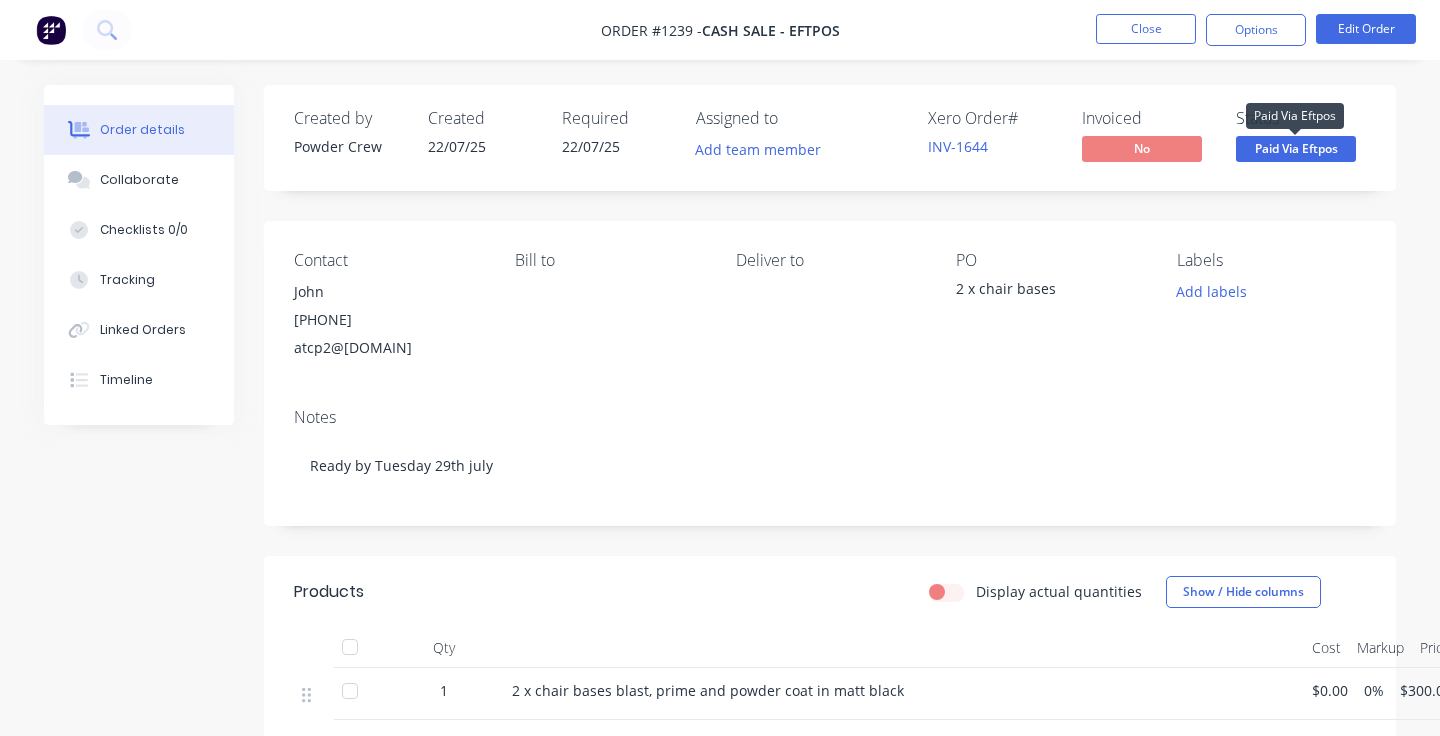 click on "Paid Via Eftpos" at bounding box center (1296, 148) 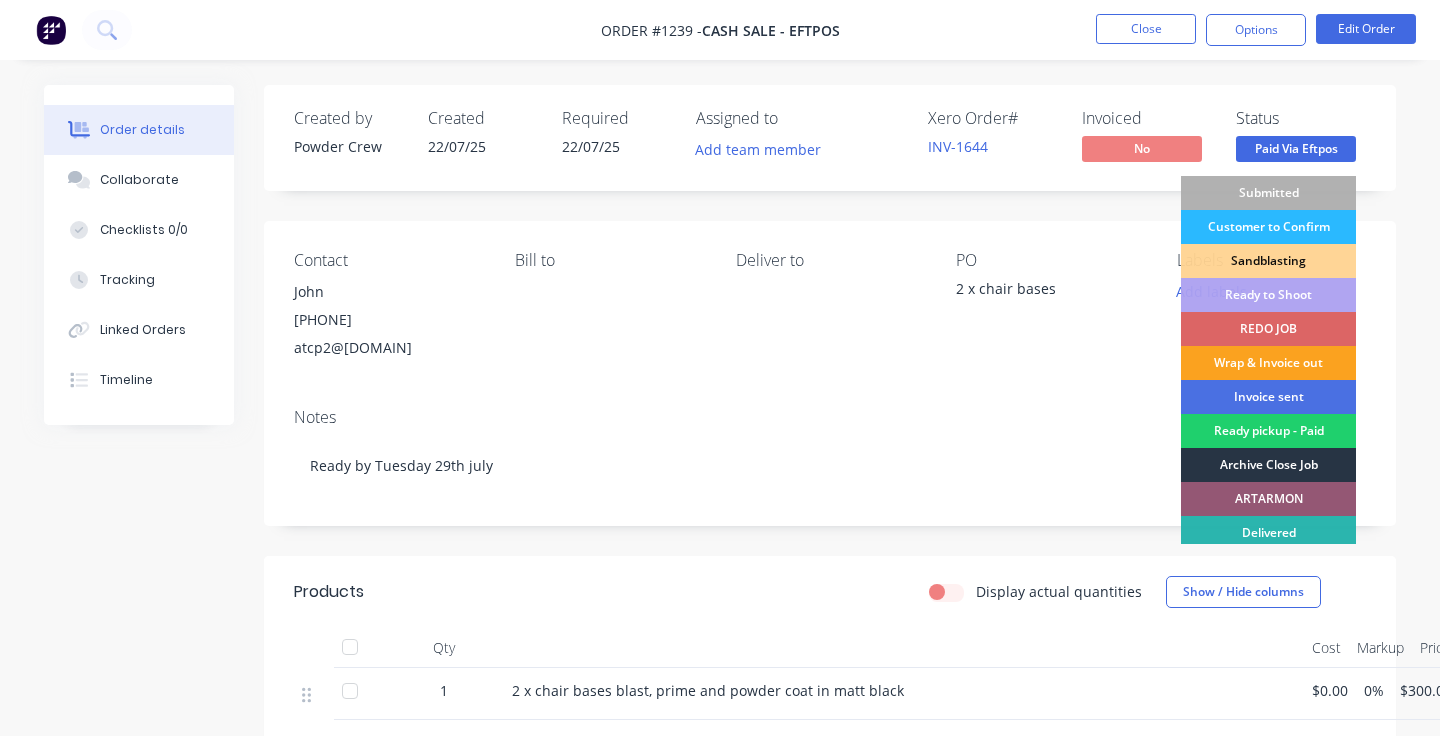 click on "Archive Close Job" at bounding box center (1268, 465) 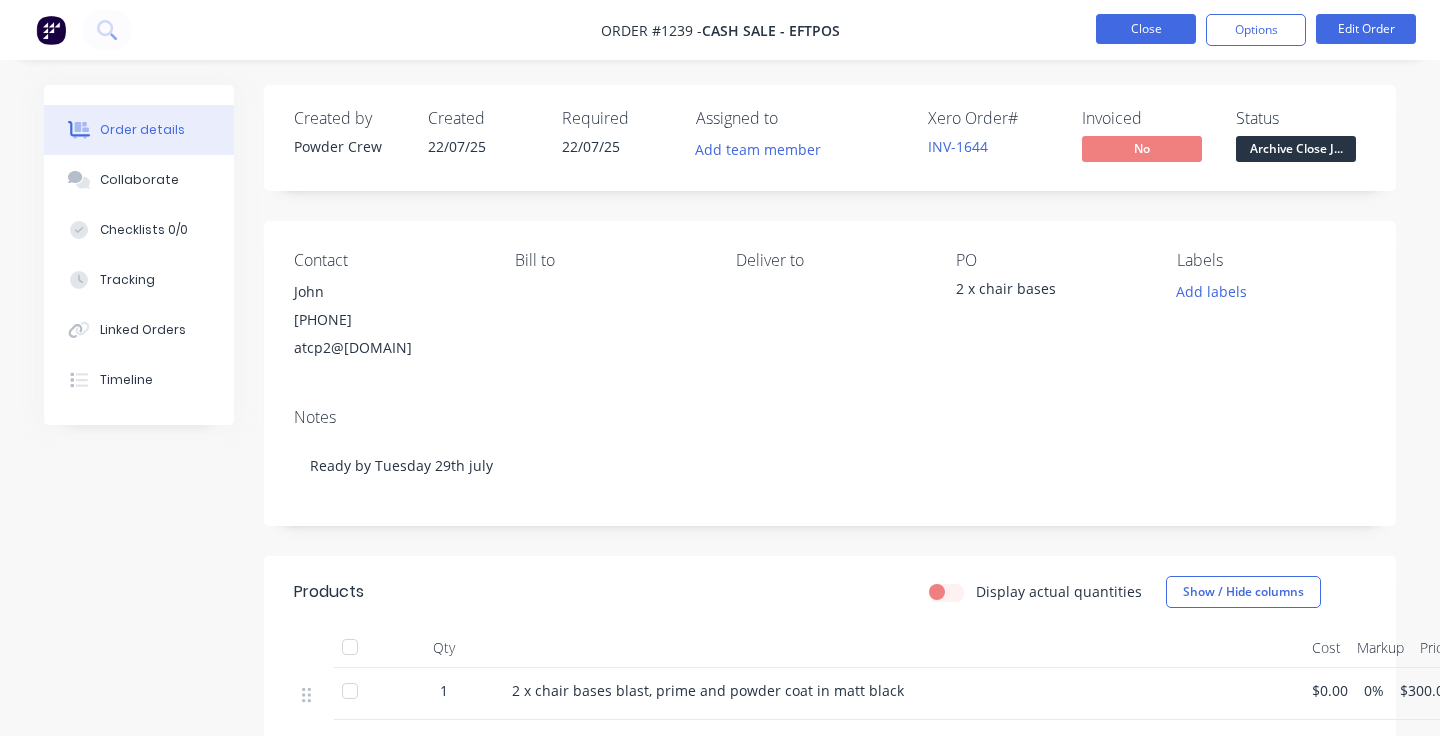 click on "Close" at bounding box center (1146, 29) 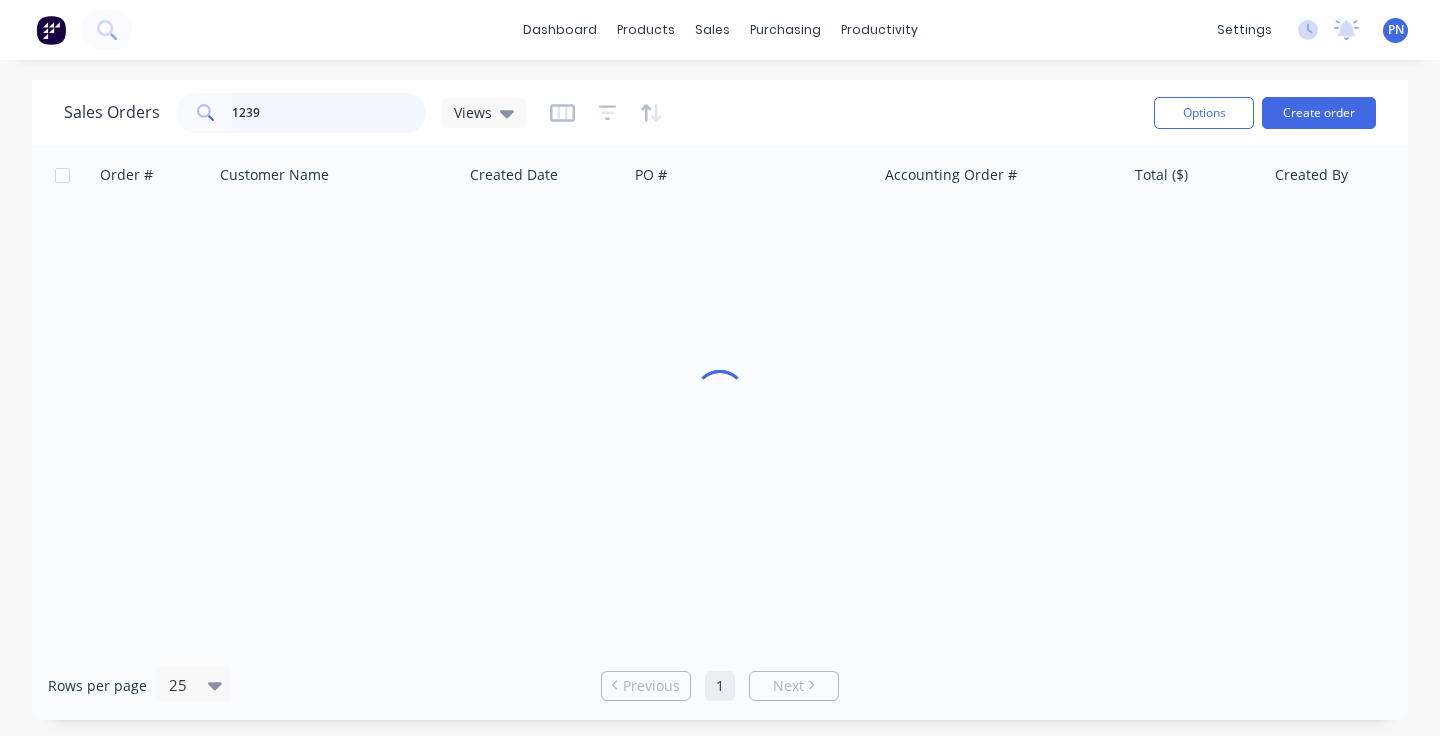 click on "1239" at bounding box center [329, 113] 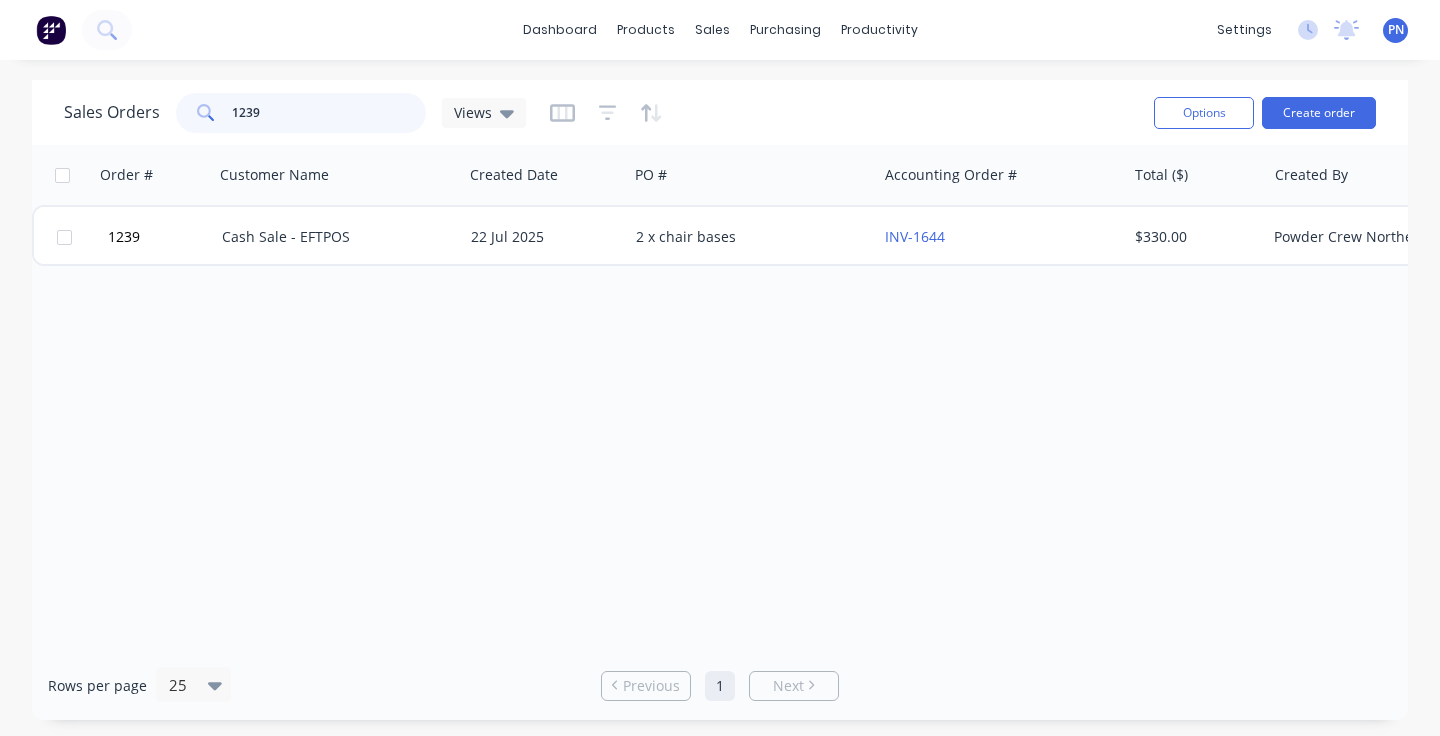click on "1239" at bounding box center [329, 113] 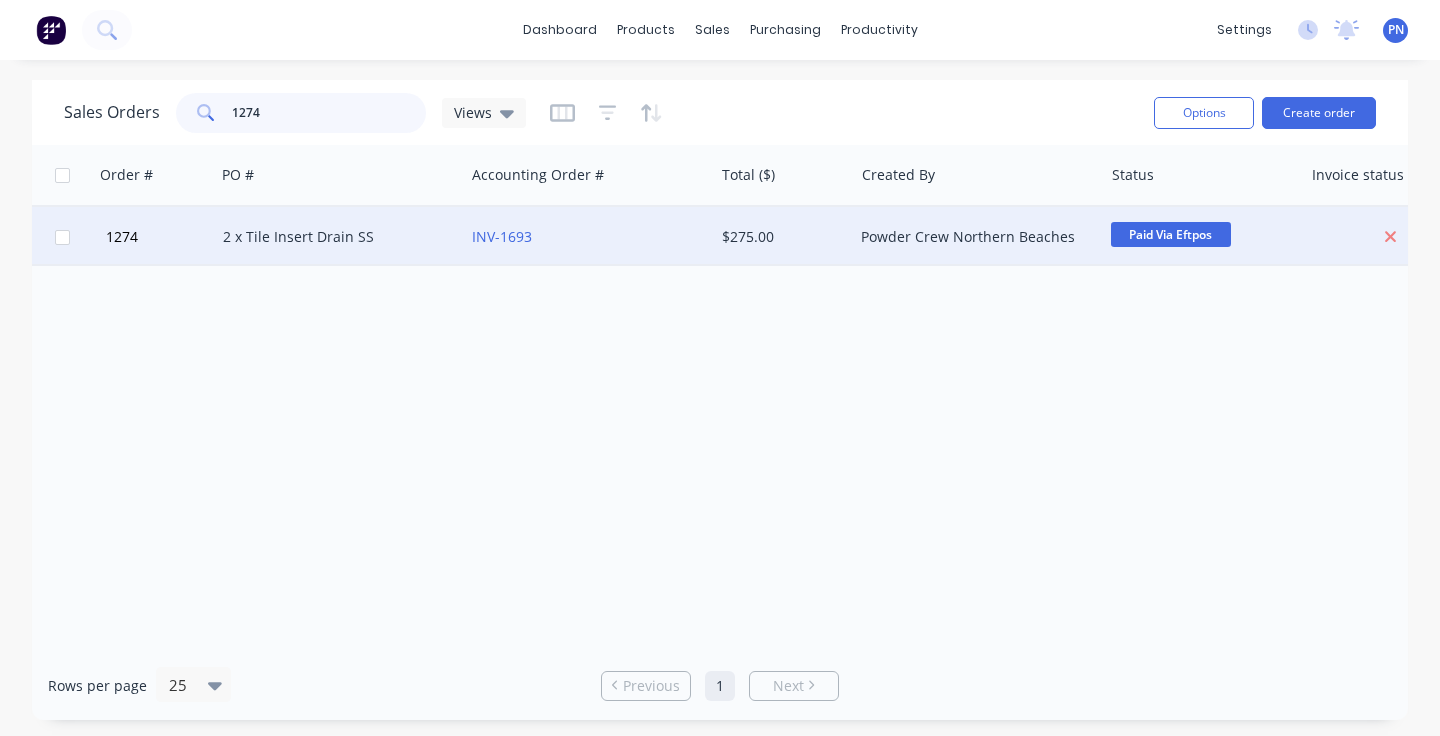 scroll, scrollTop: 0, scrollLeft: 417, axis: horizontal 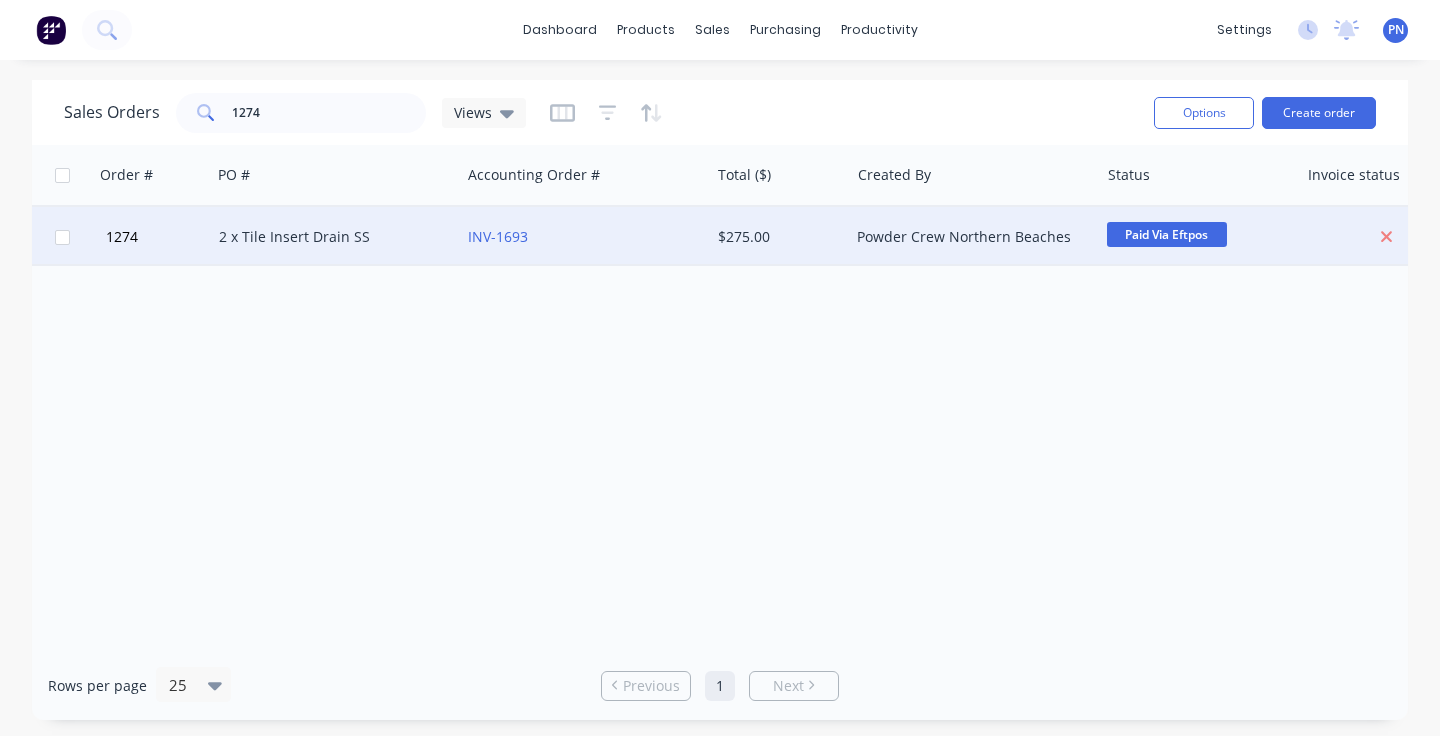 click on "Paid Via Eftpos" at bounding box center [1167, 234] 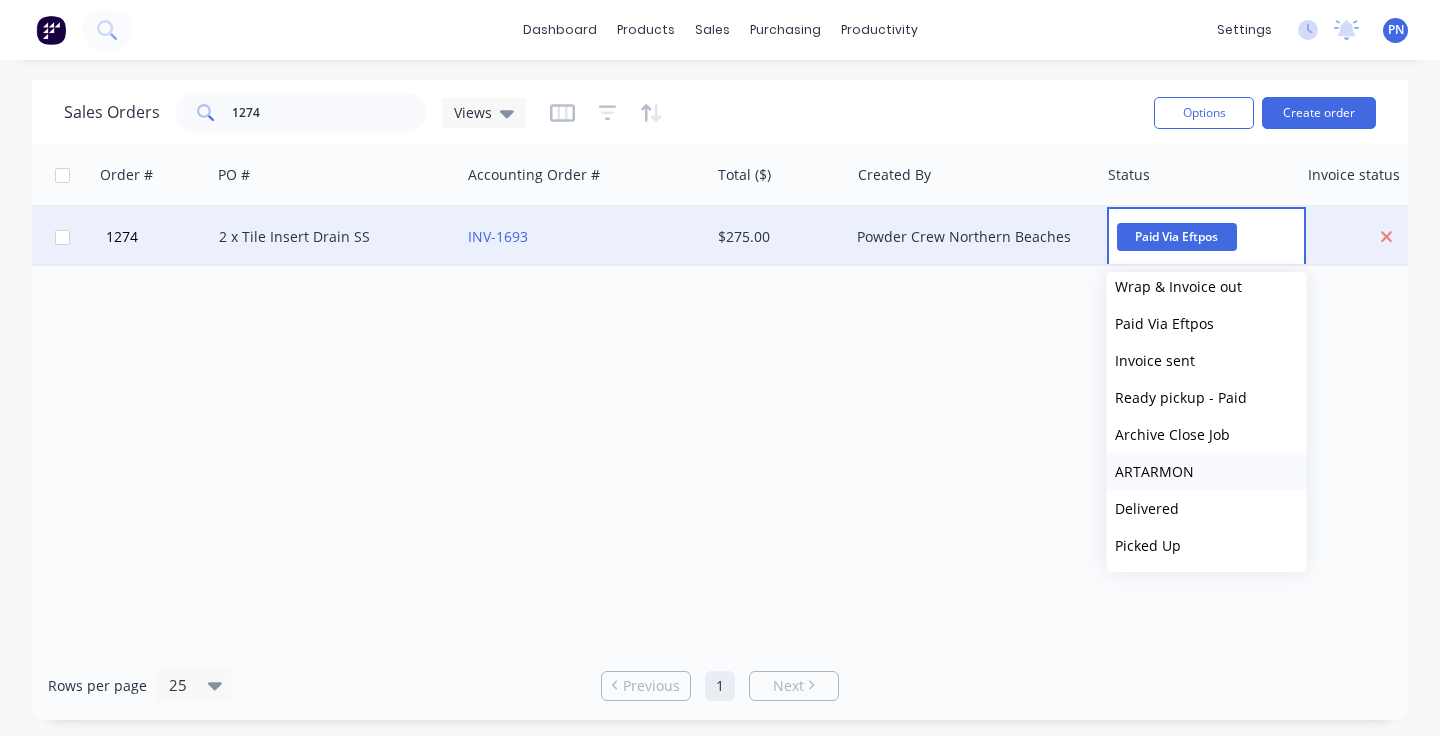 scroll, scrollTop: 197, scrollLeft: 0, axis: vertical 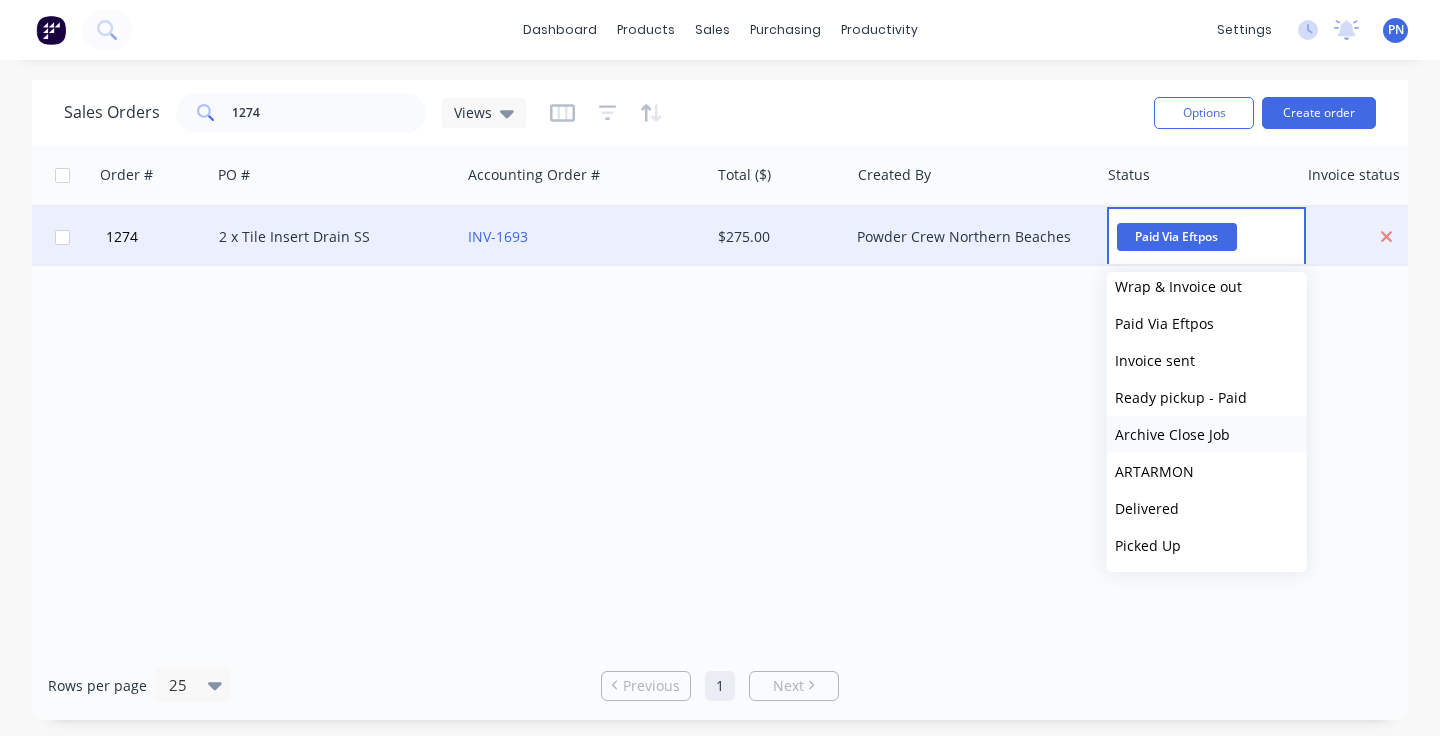 click on "Archive Close Job" at bounding box center (1172, 434) 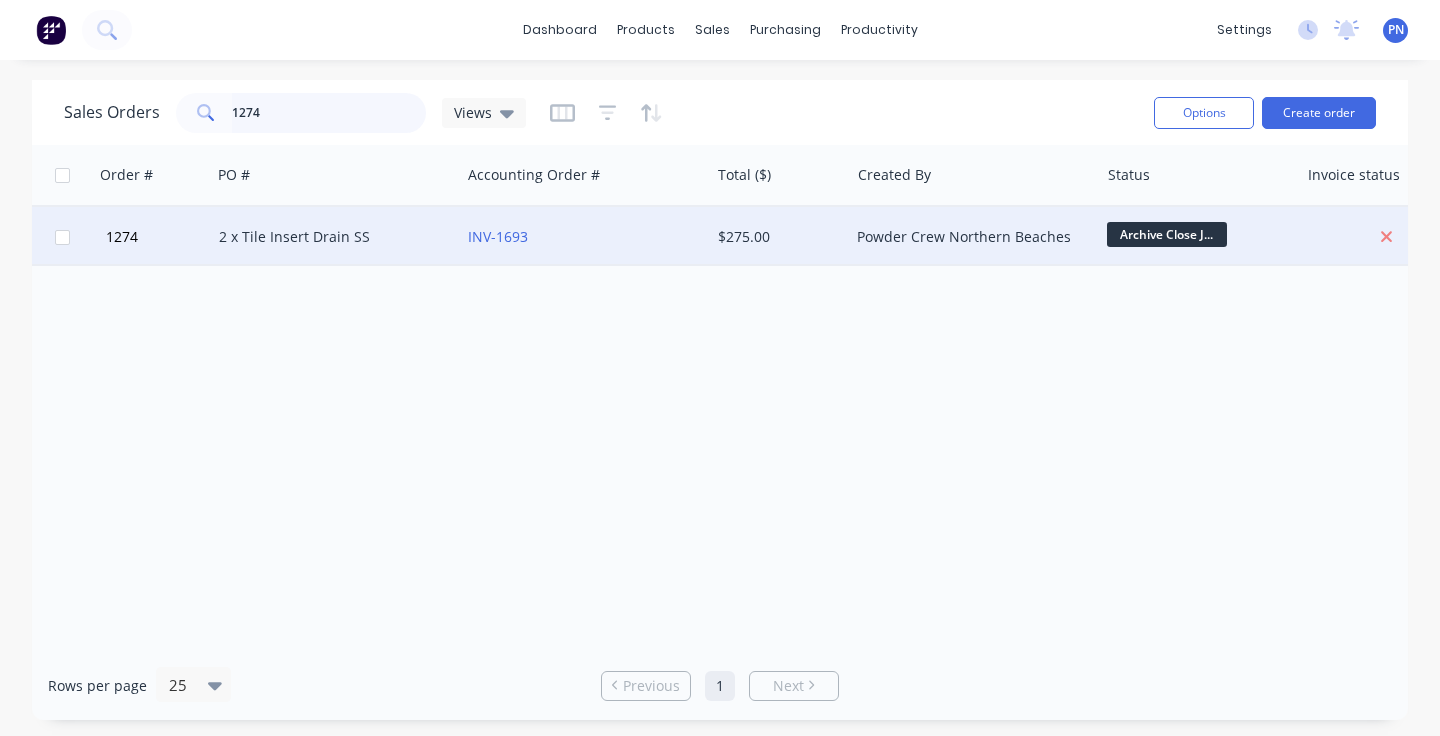 click on "1274" at bounding box center (329, 113) 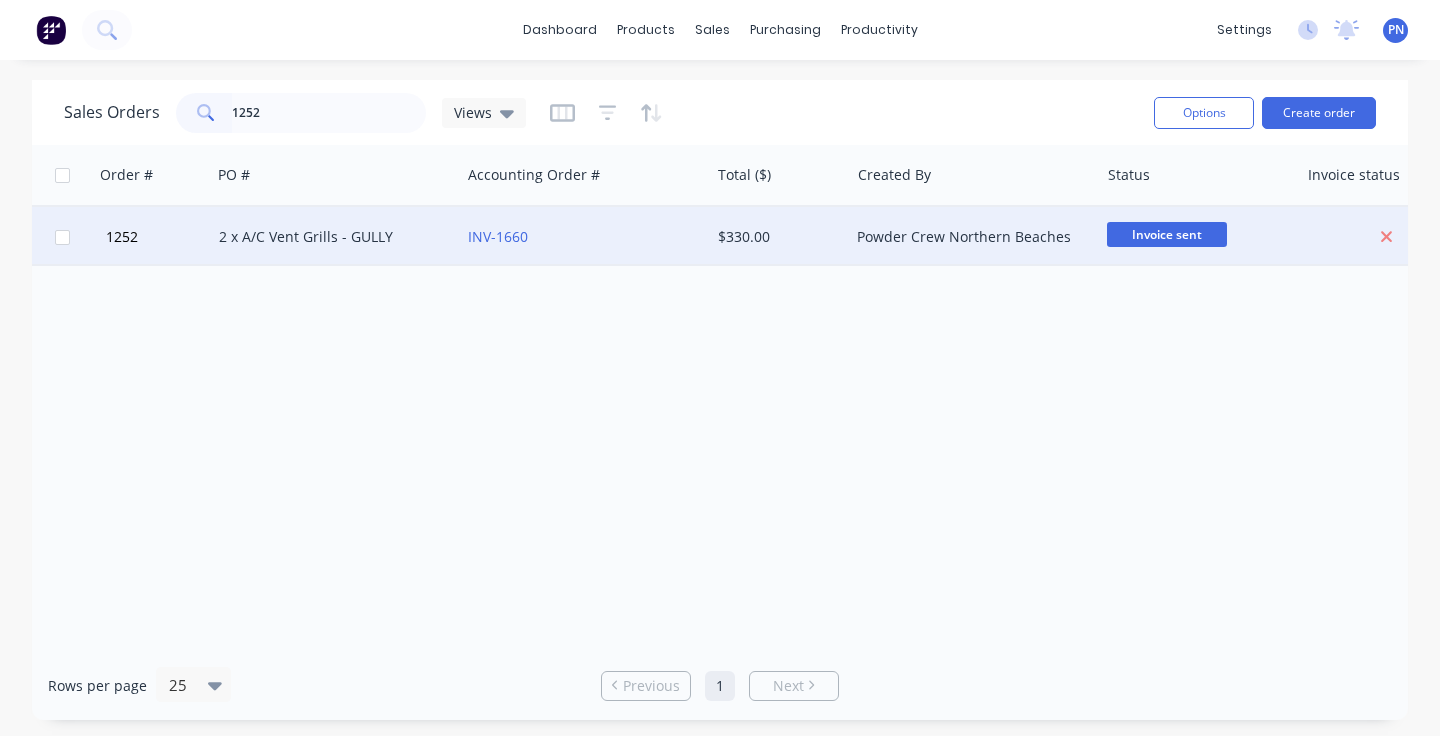 click on "Invoice sent" at bounding box center (1167, 234) 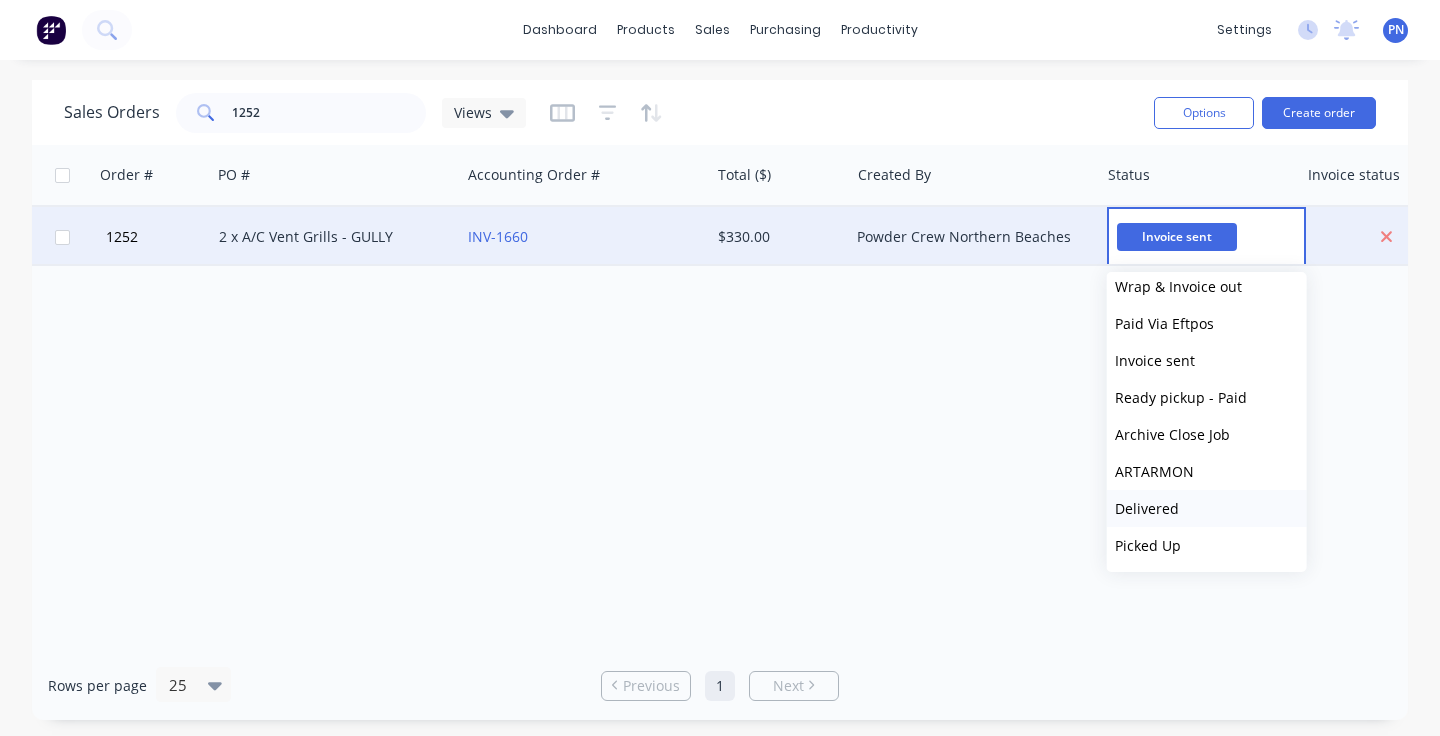 scroll, scrollTop: 197, scrollLeft: 0, axis: vertical 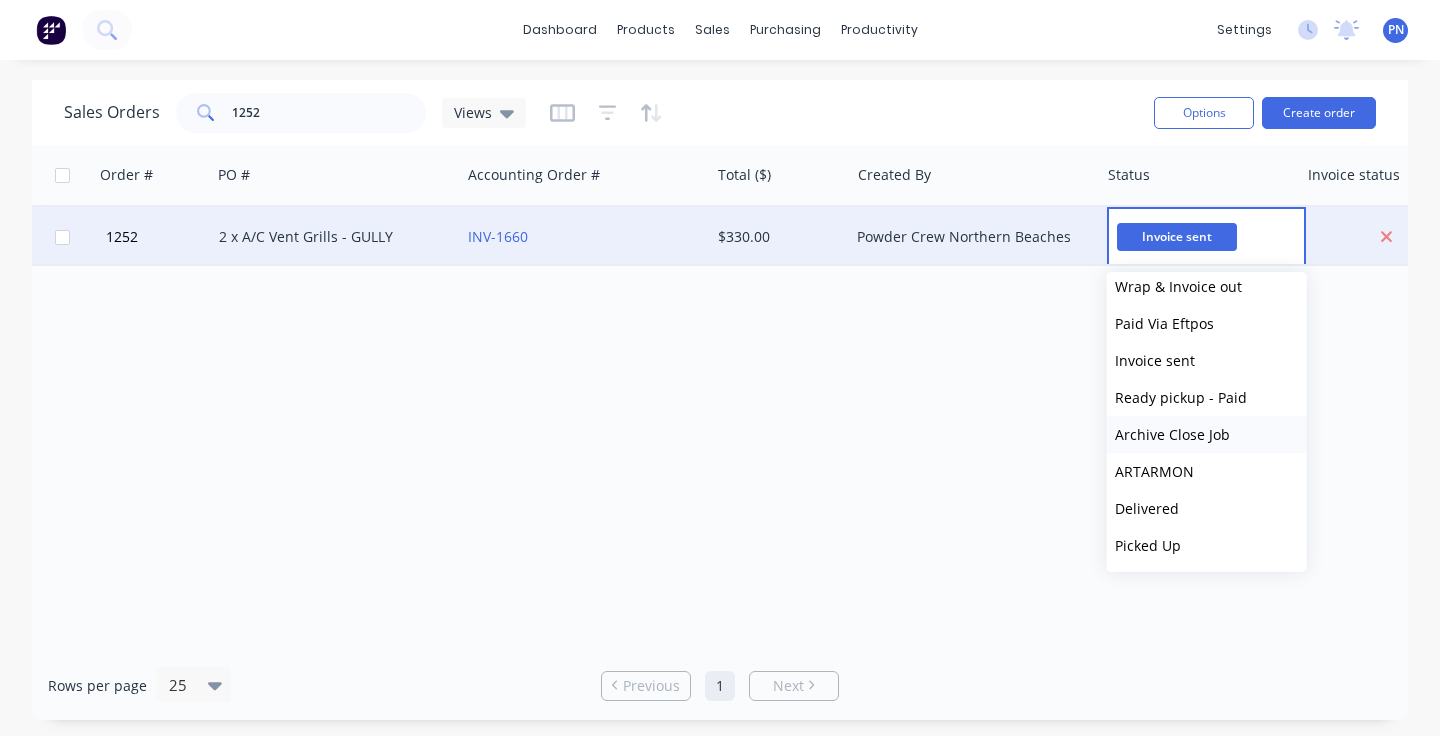 click on "Archive Close Job" at bounding box center (1172, 434) 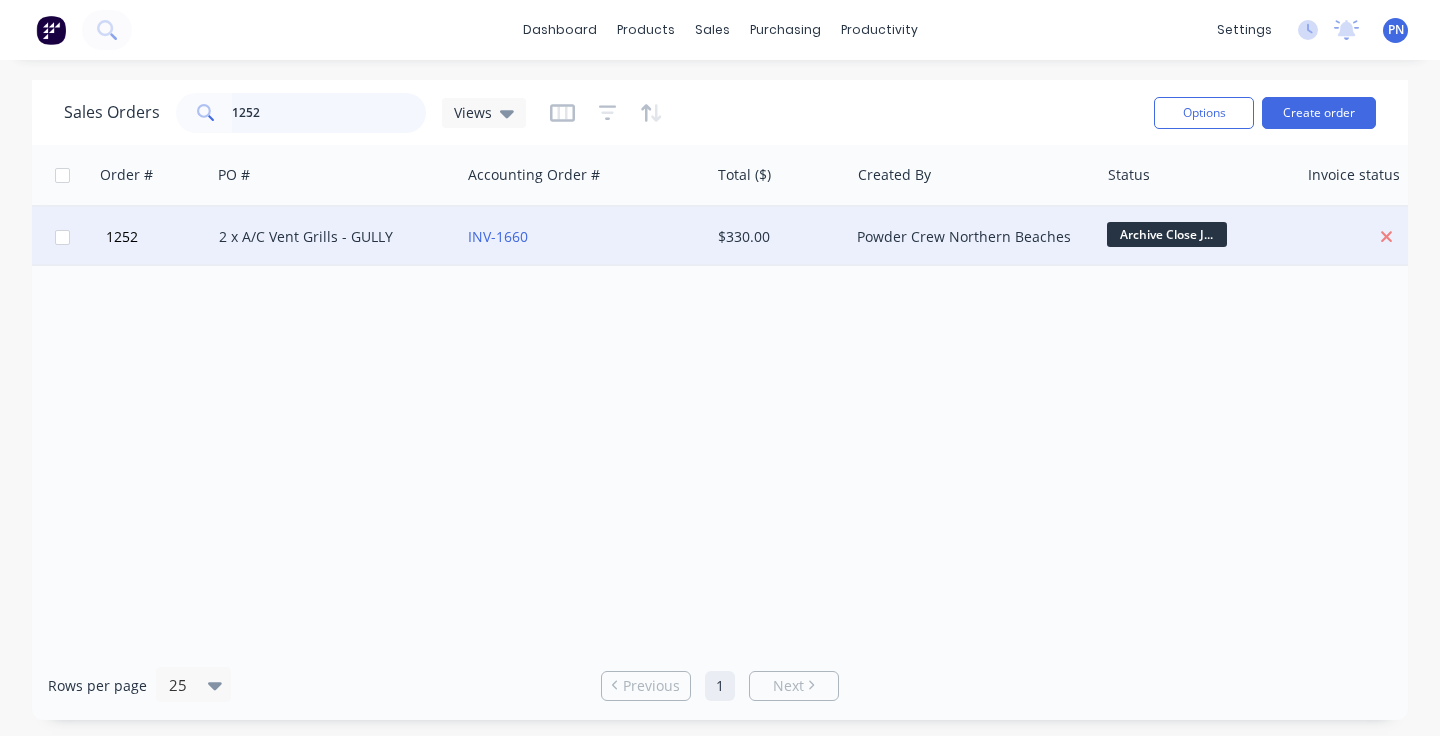 click on "1252" at bounding box center (329, 113) 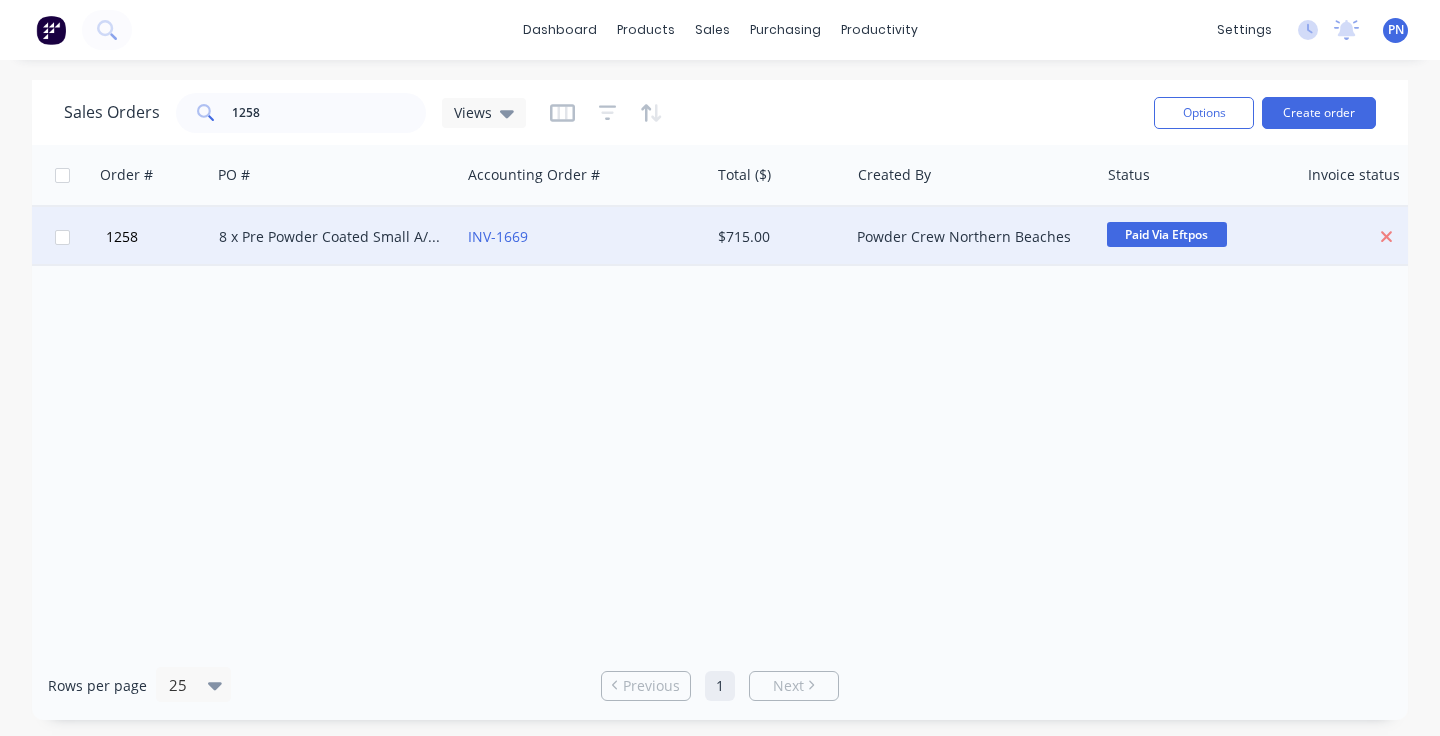 click on "Paid Via Eftpos" at bounding box center (1167, 234) 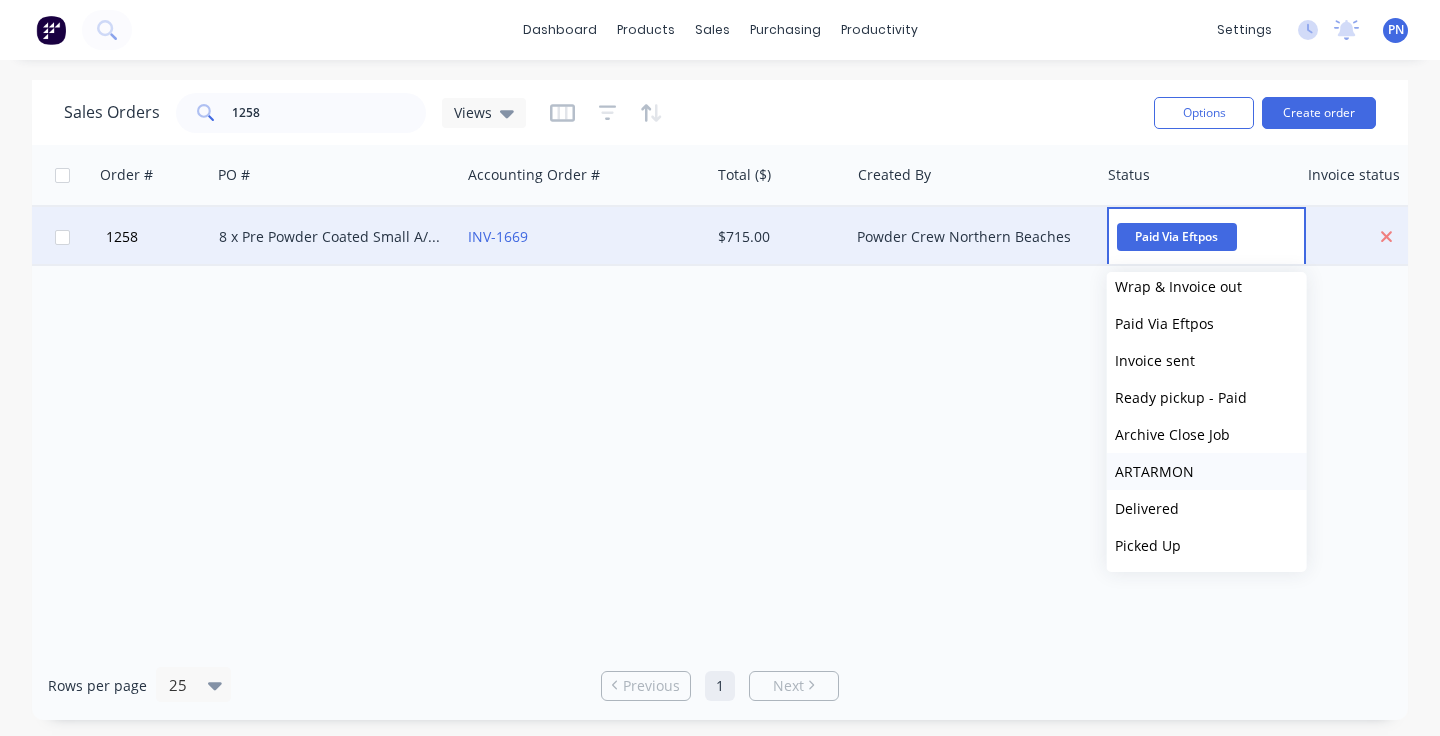 scroll, scrollTop: 197, scrollLeft: 0, axis: vertical 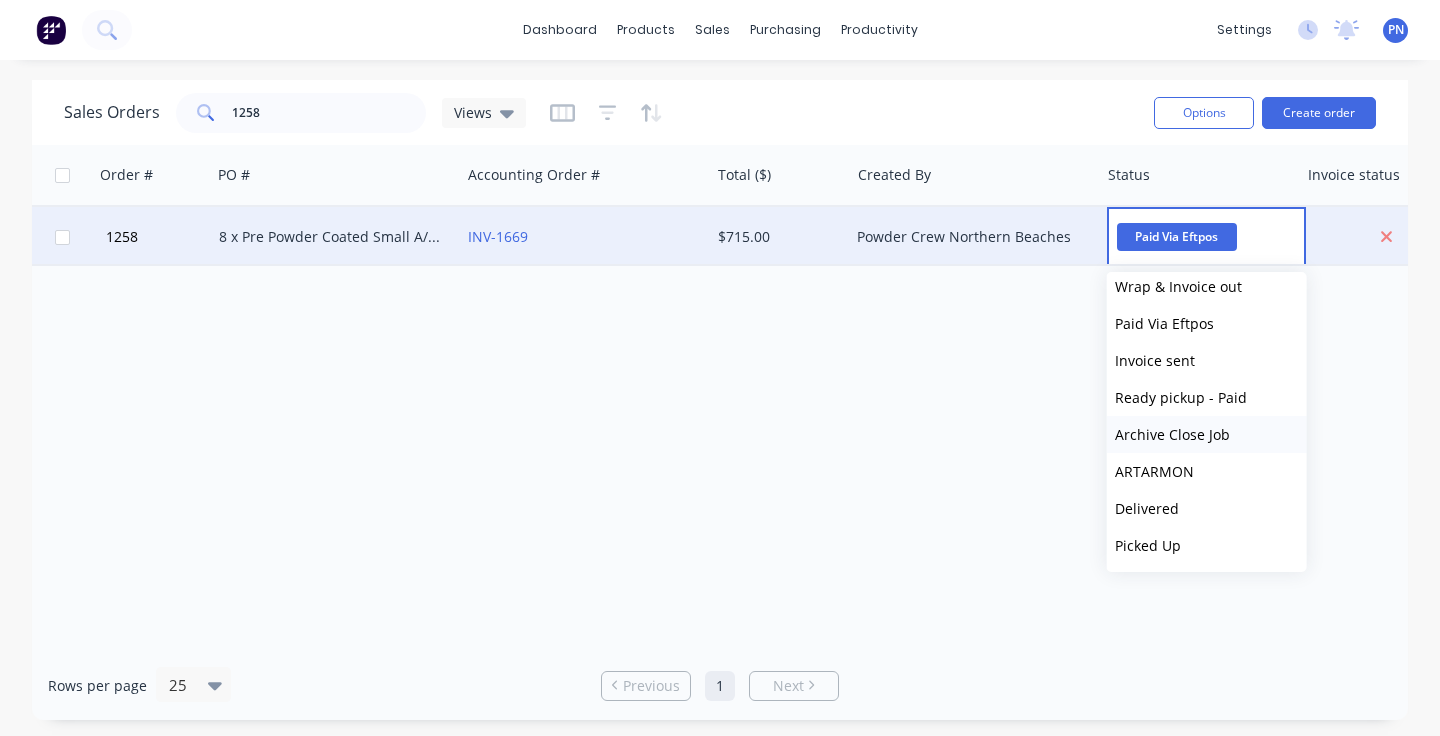 click on "Archive Close Job" at bounding box center (1172, 434) 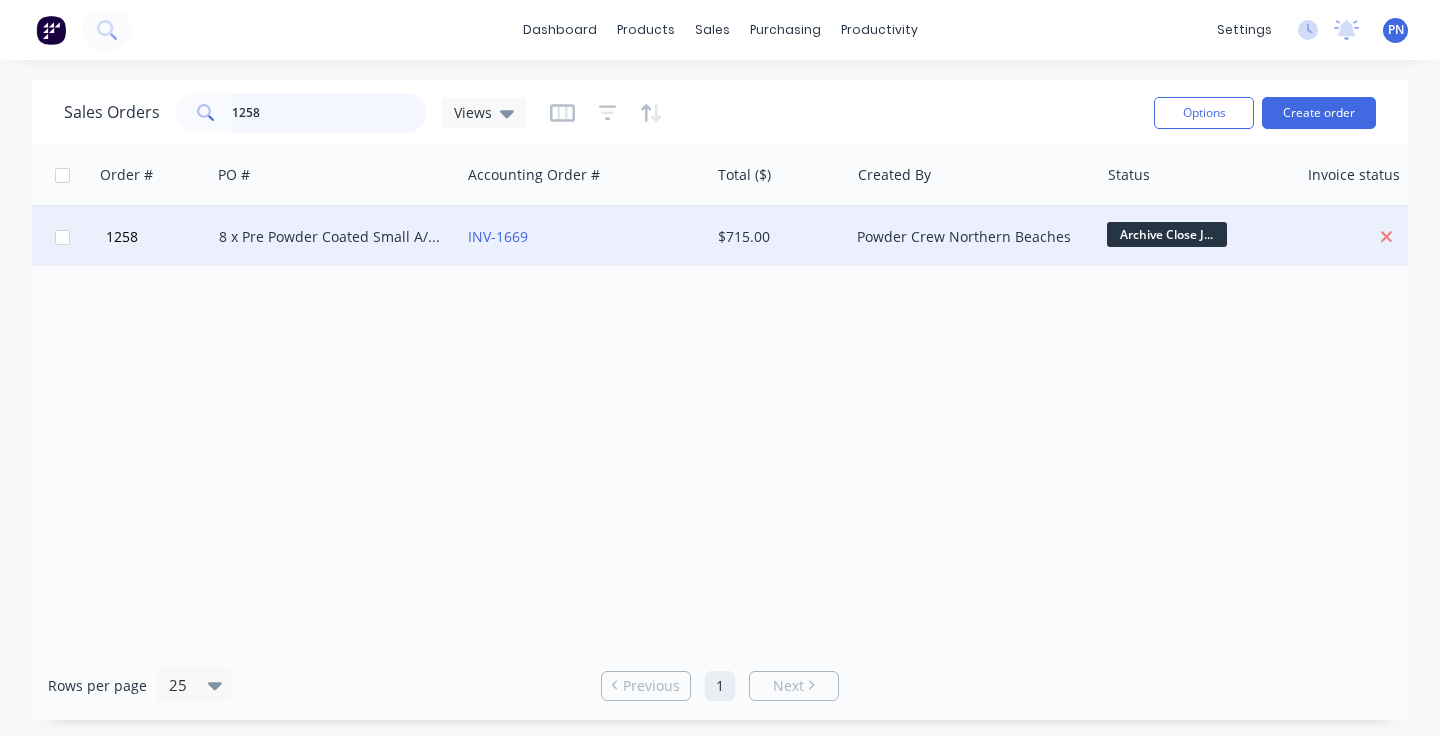 click on "1258" at bounding box center [329, 113] 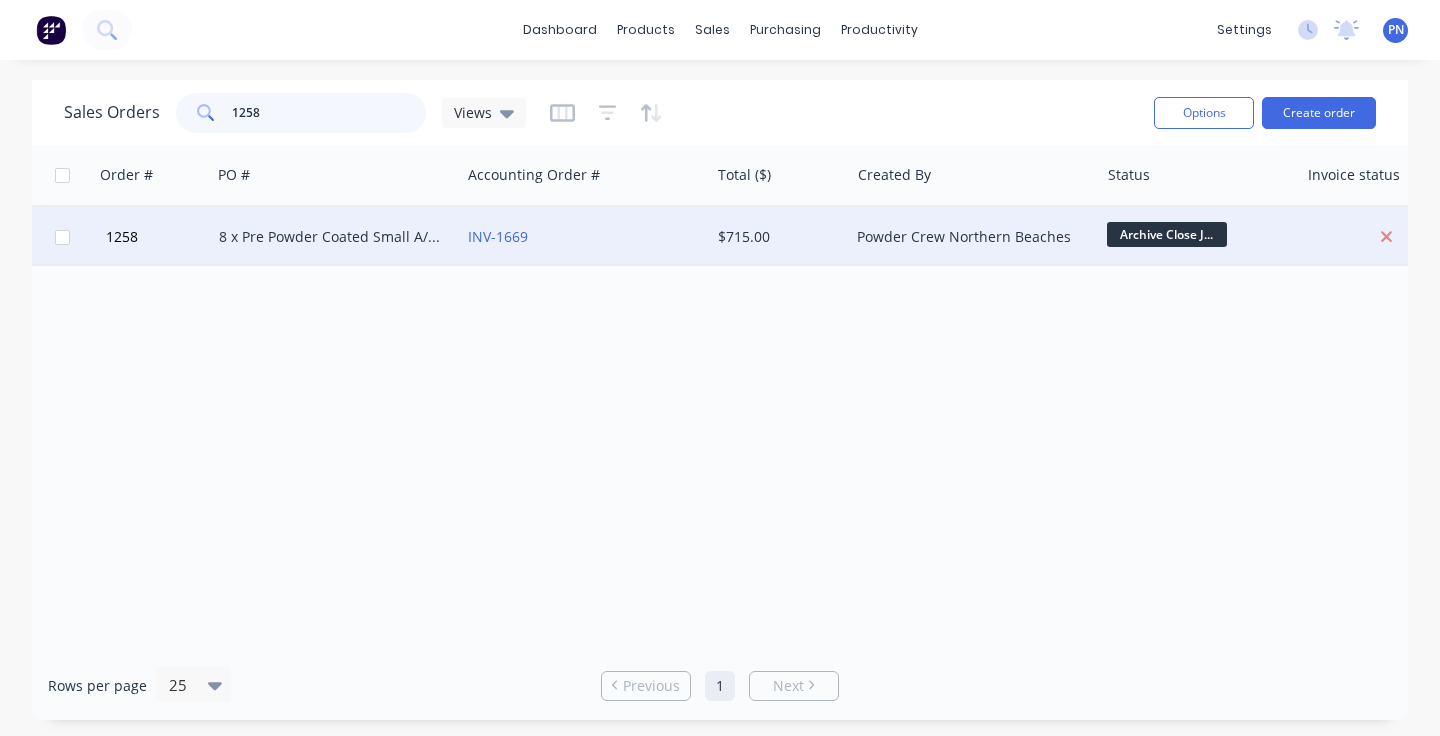 click on "1258" at bounding box center [329, 113] 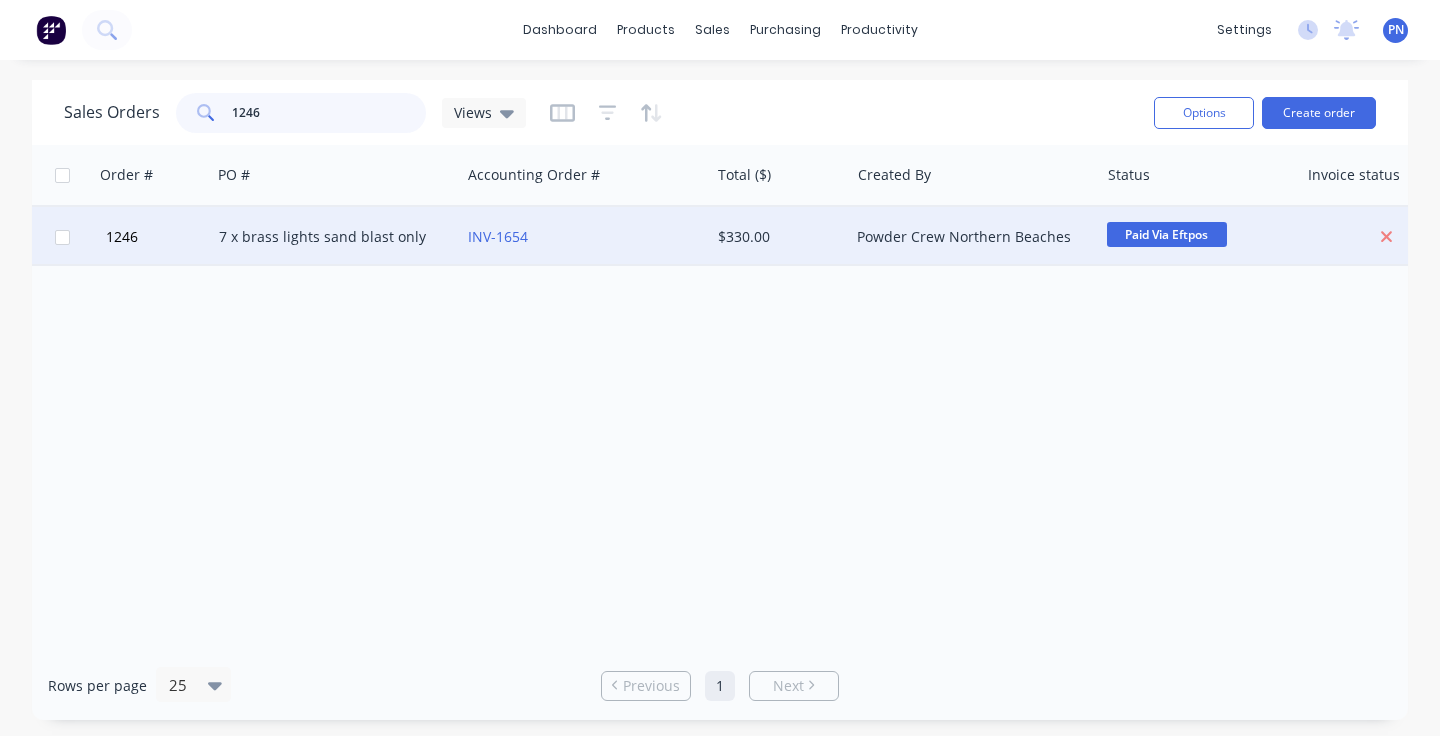 type on "1246" 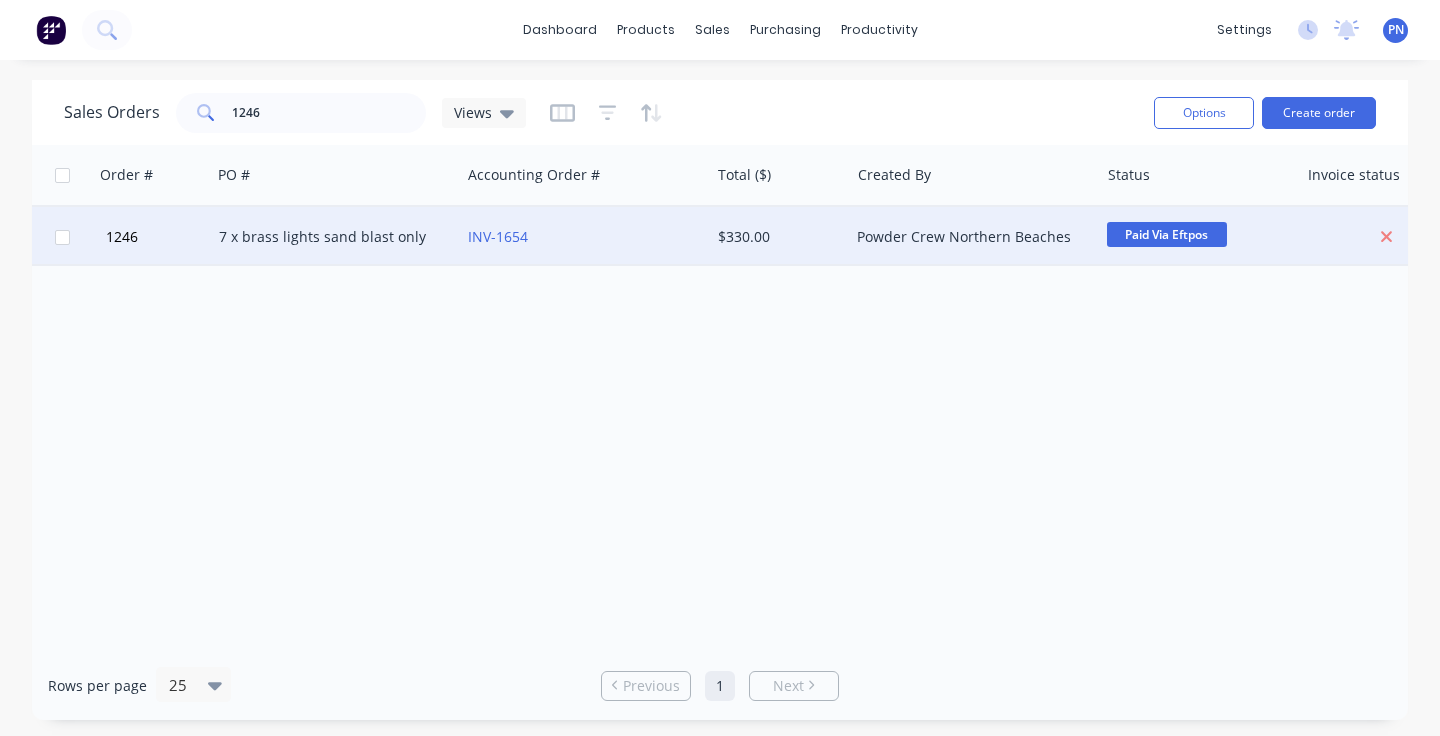 click on "INV-1654" at bounding box center (579, 237) 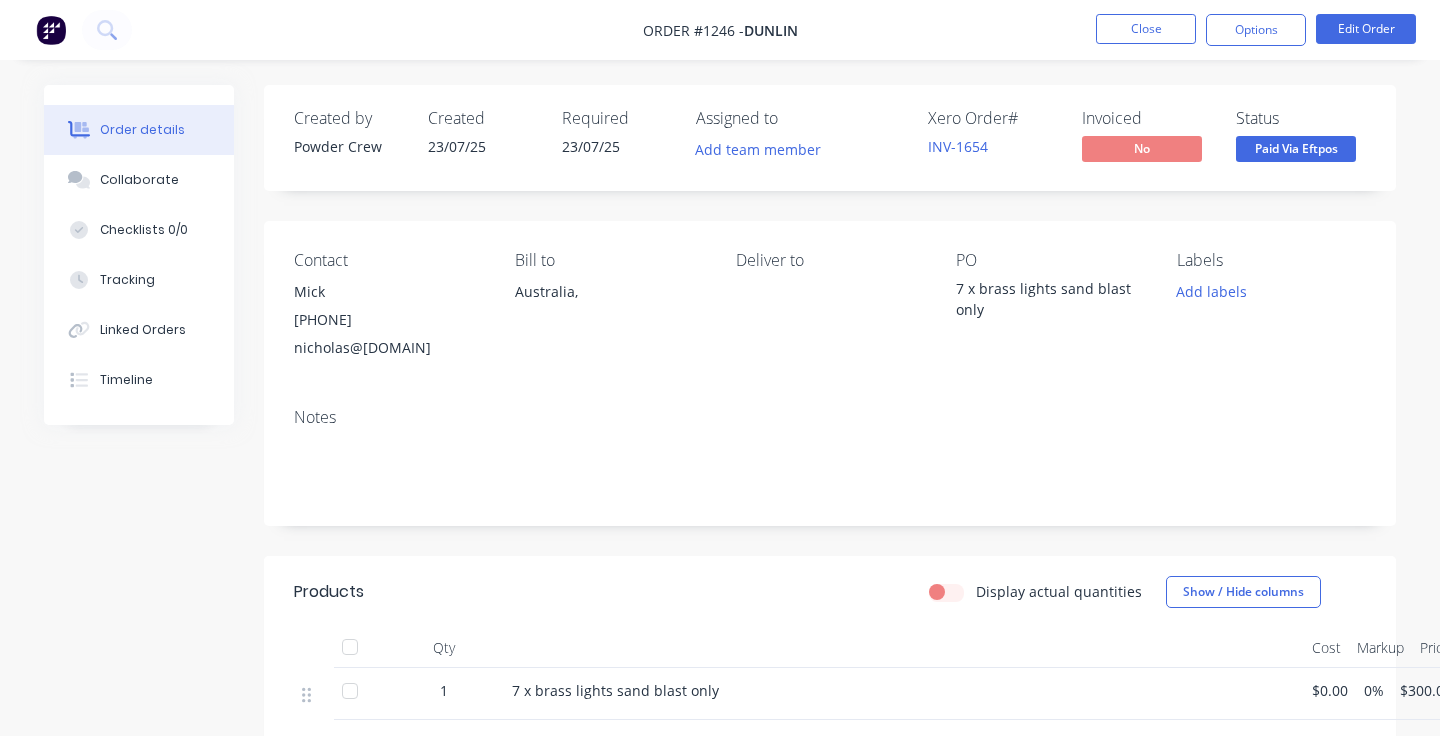 click on "Paid Via Eftpos" at bounding box center (1296, 148) 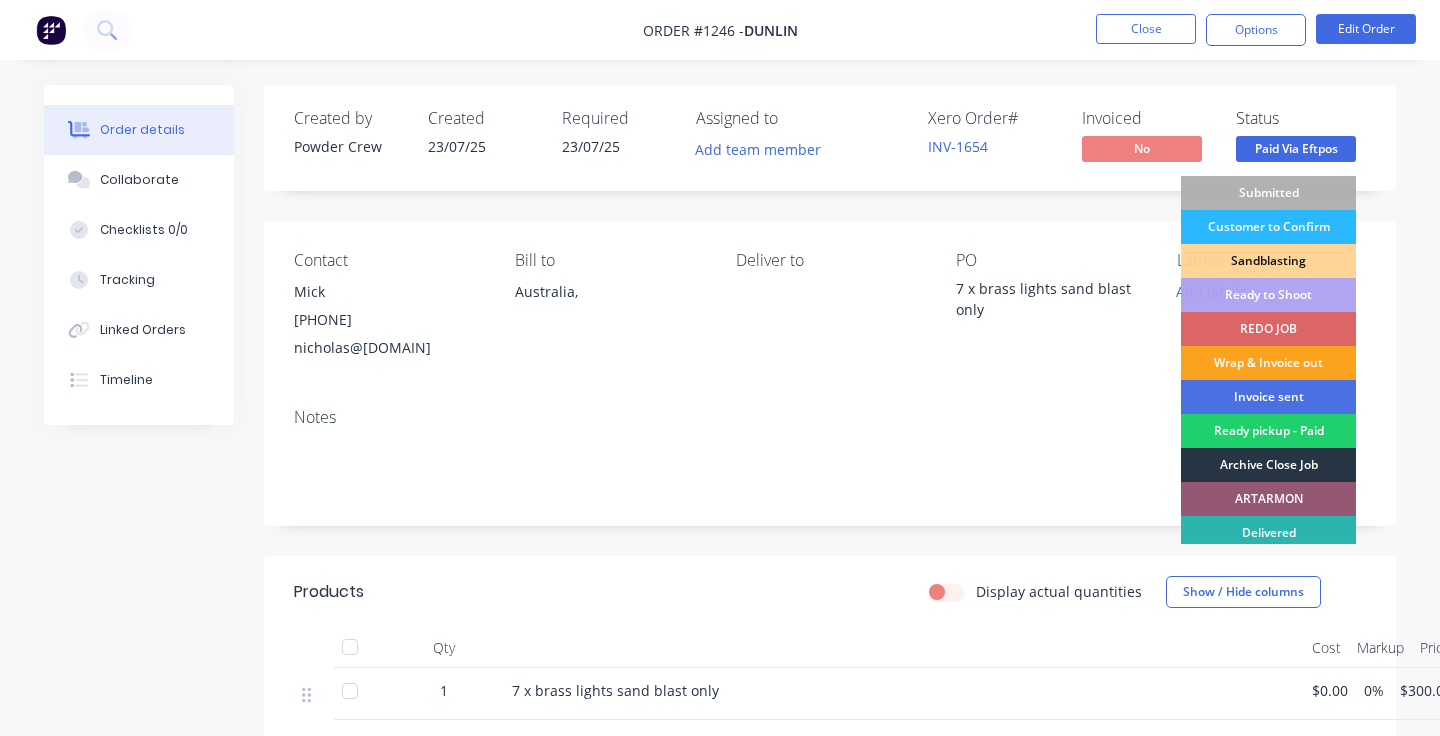 click on "Archive Close Job" at bounding box center [1268, 465] 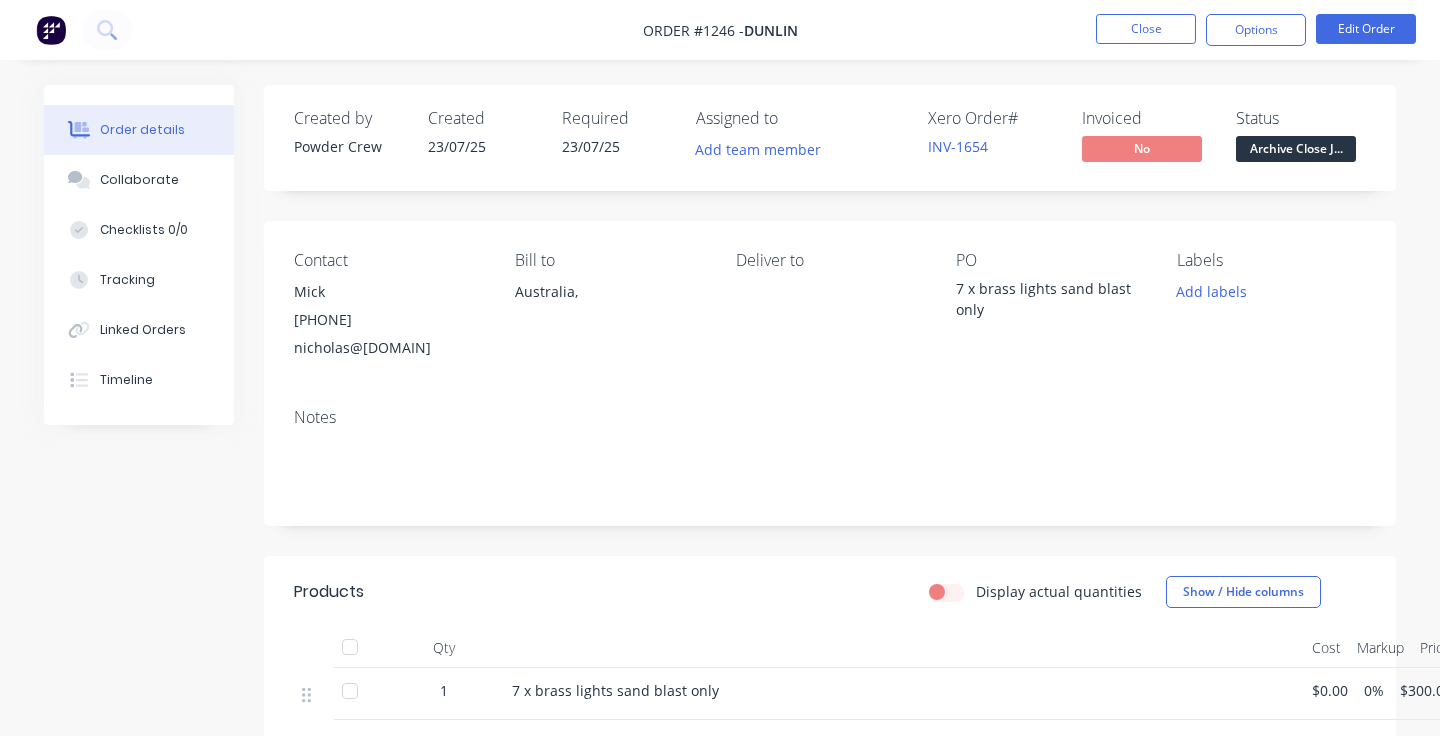 drag, startPoint x: 489, startPoint y: 346, endPoint x: 288, endPoint y: 343, distance: 201.02238 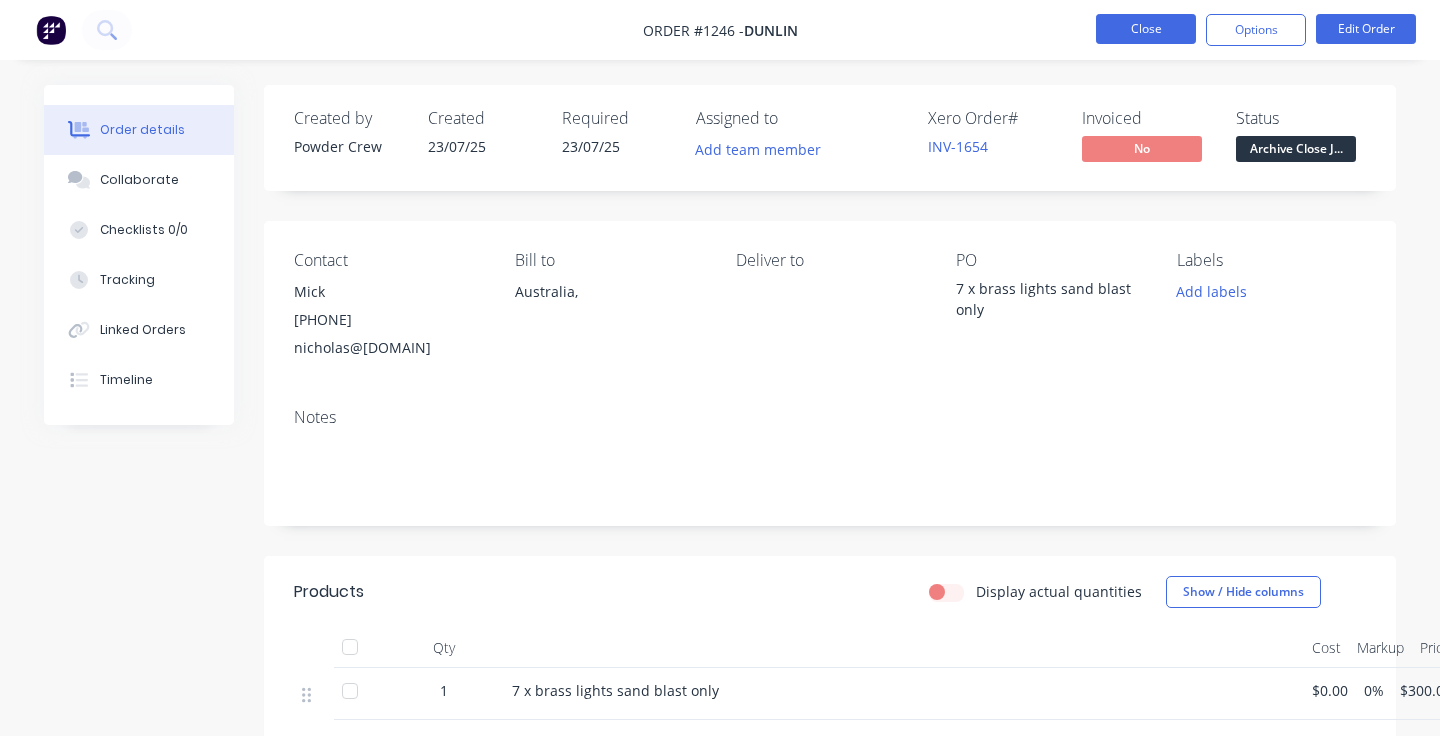 click on "Close" at bounding box center [1146, 29] 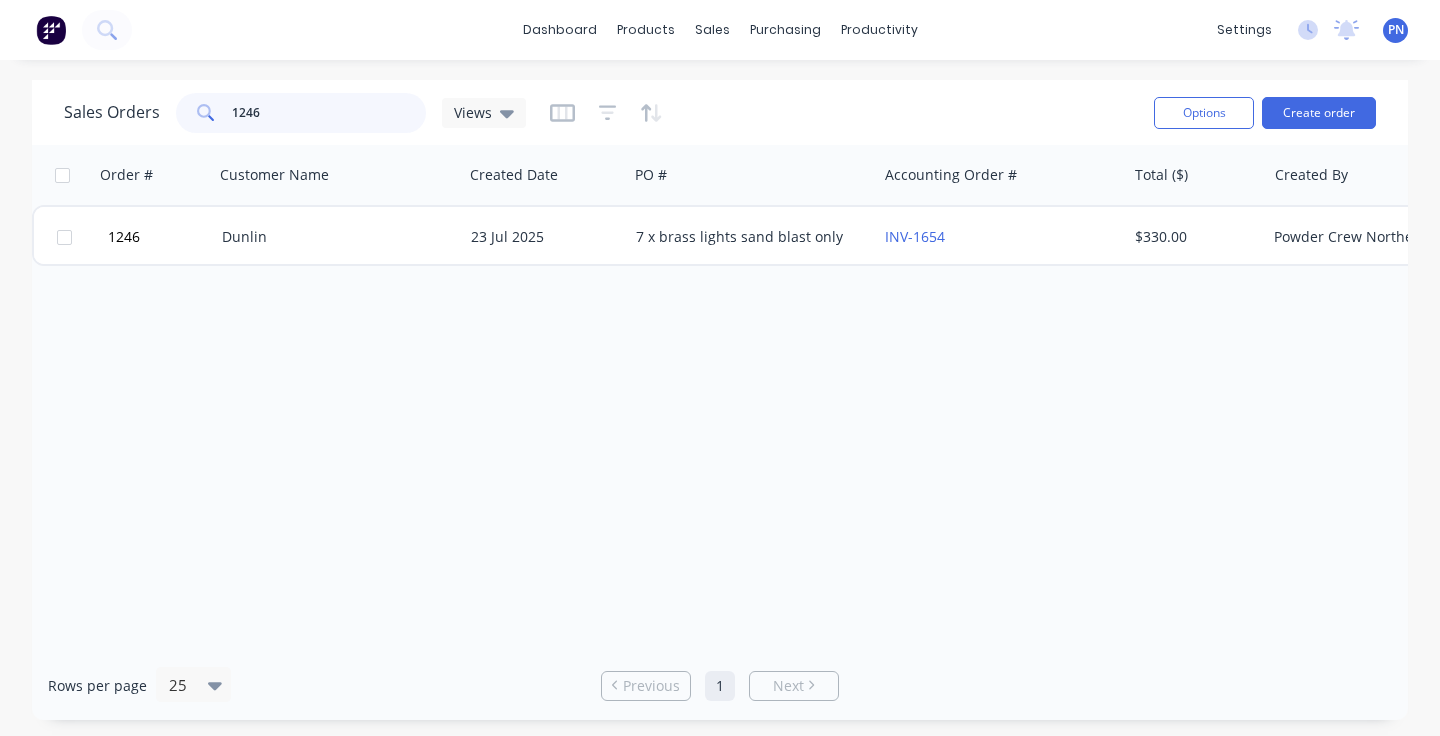 click on "1246" at bounding box center [329, 113] 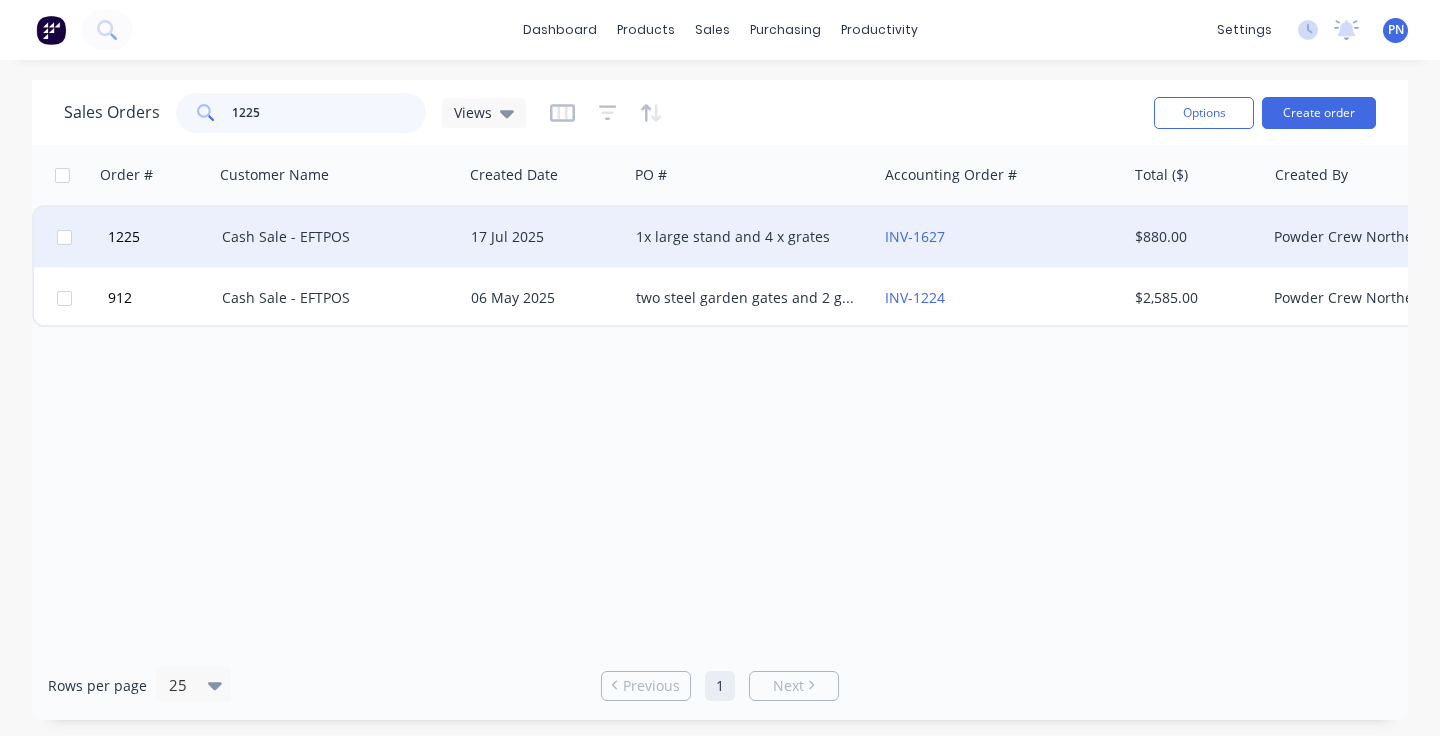 scroll, scrollTop: 0, scrollLeft: 0, axis: both 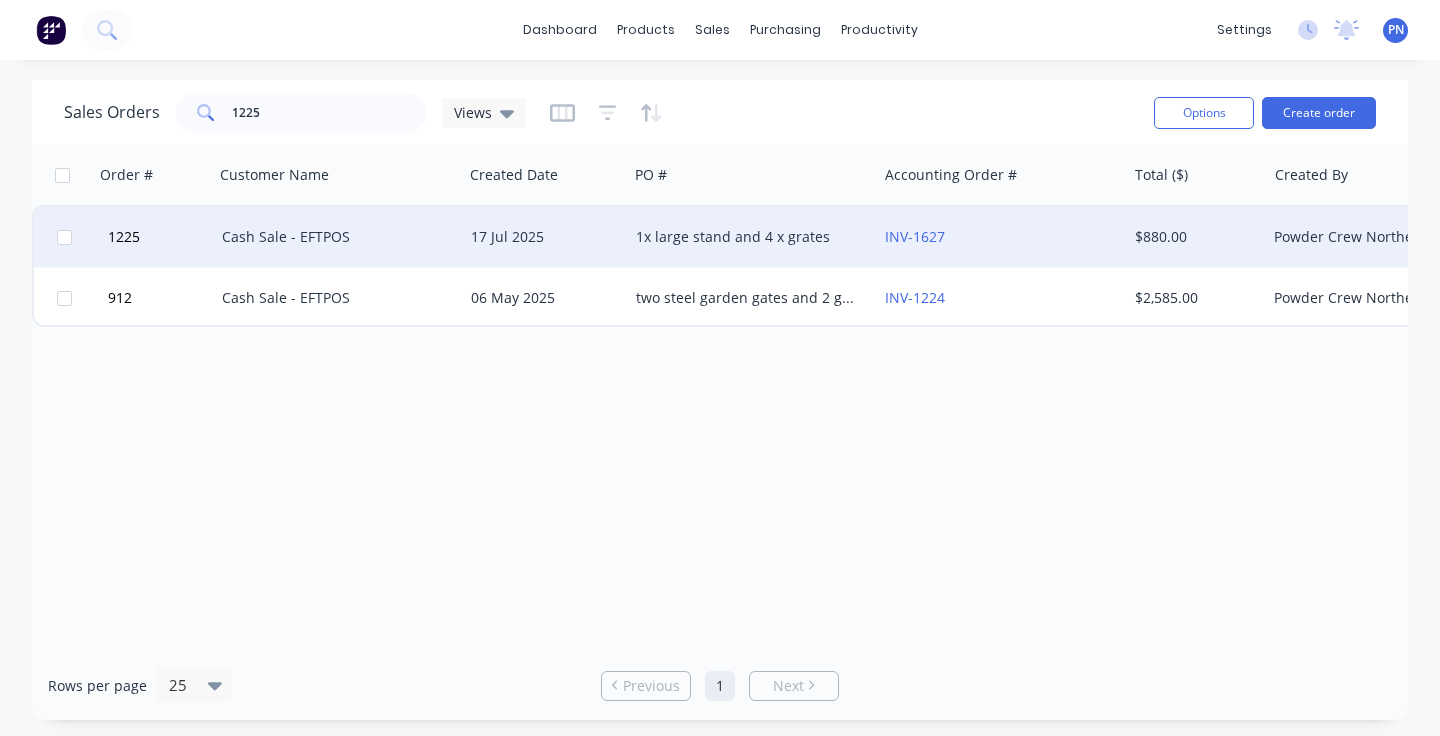 click on "17 Jul 2025" at bounding box center [545, 237] 